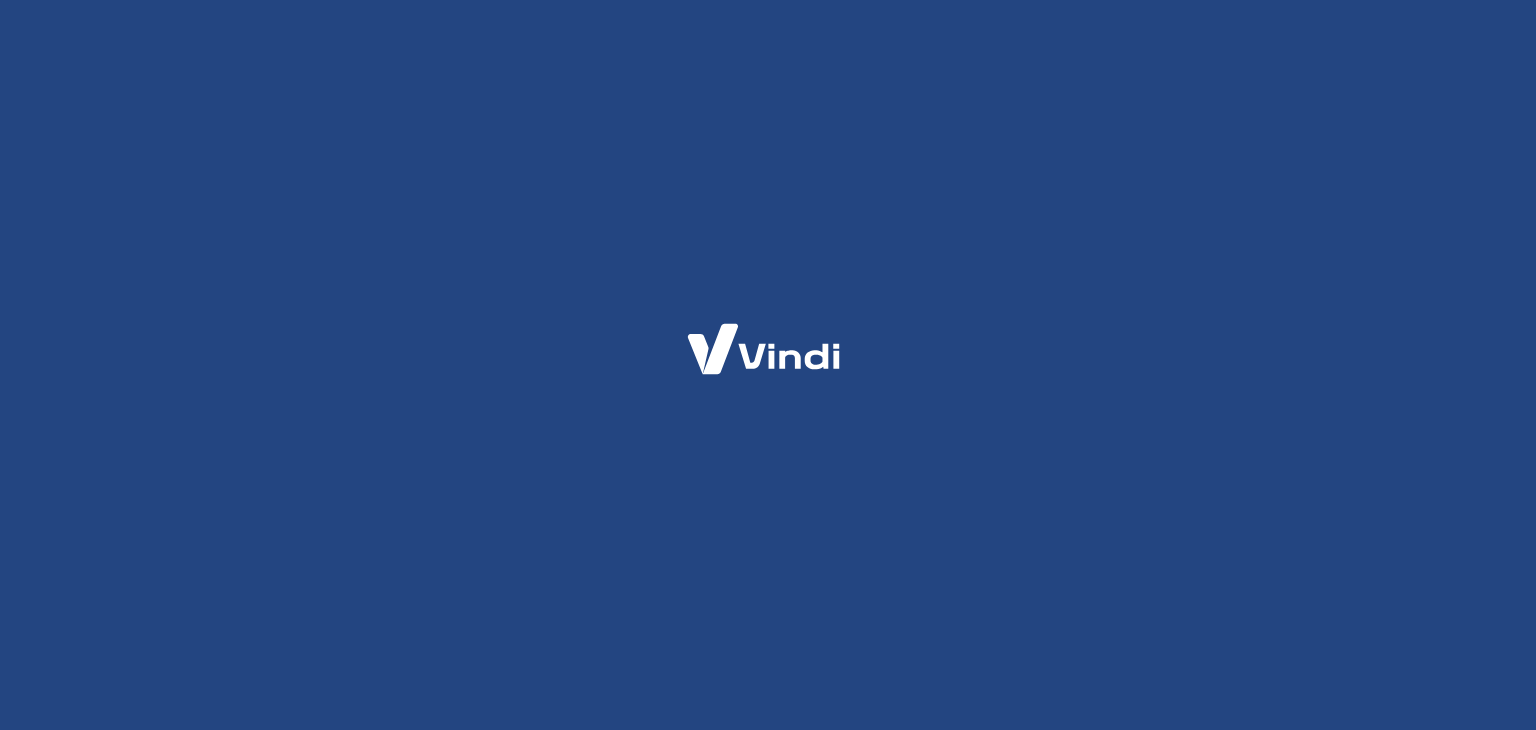 scroll, scrollTop: 0, scrollLeft: 0, axis: both 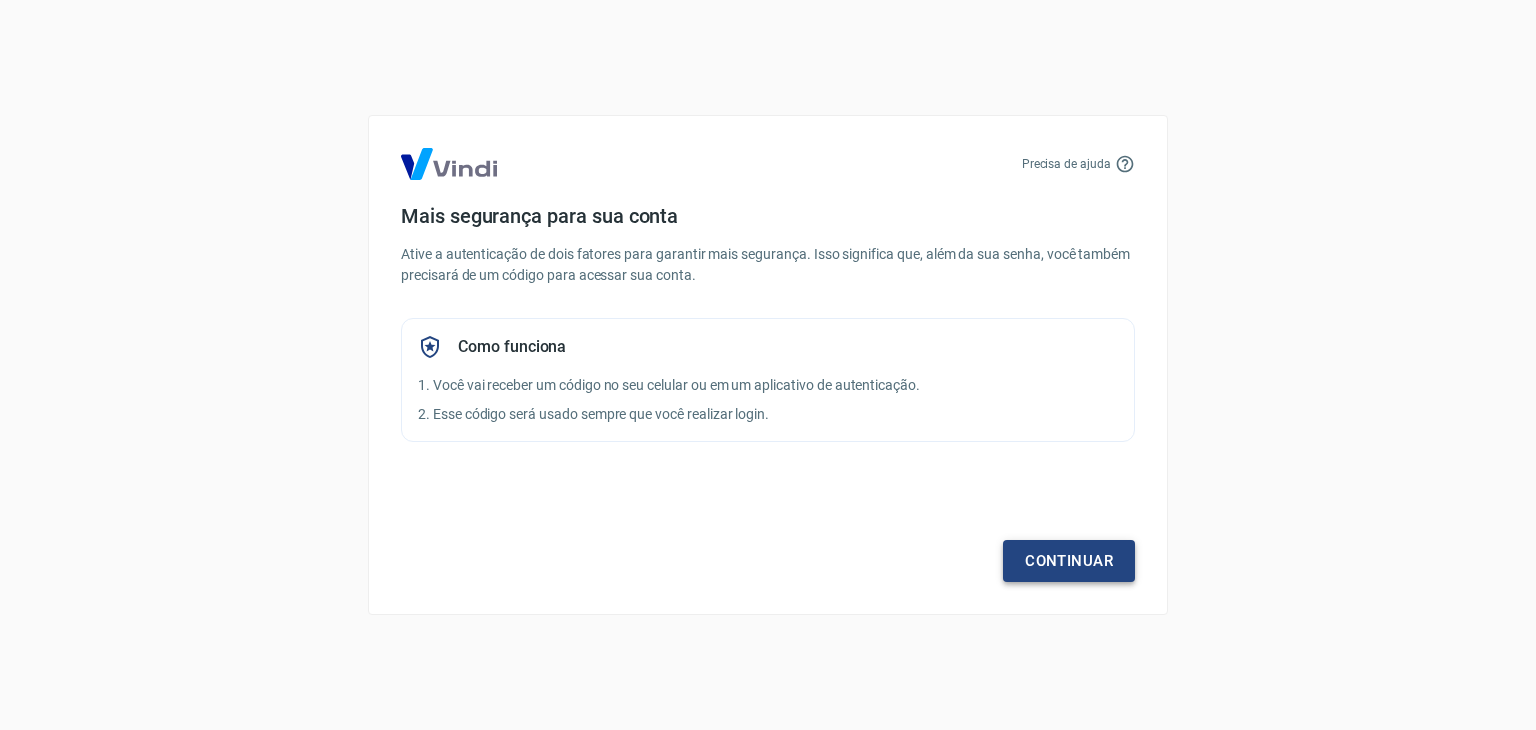 click on "Continuar" at bounding box center [1069, 561] 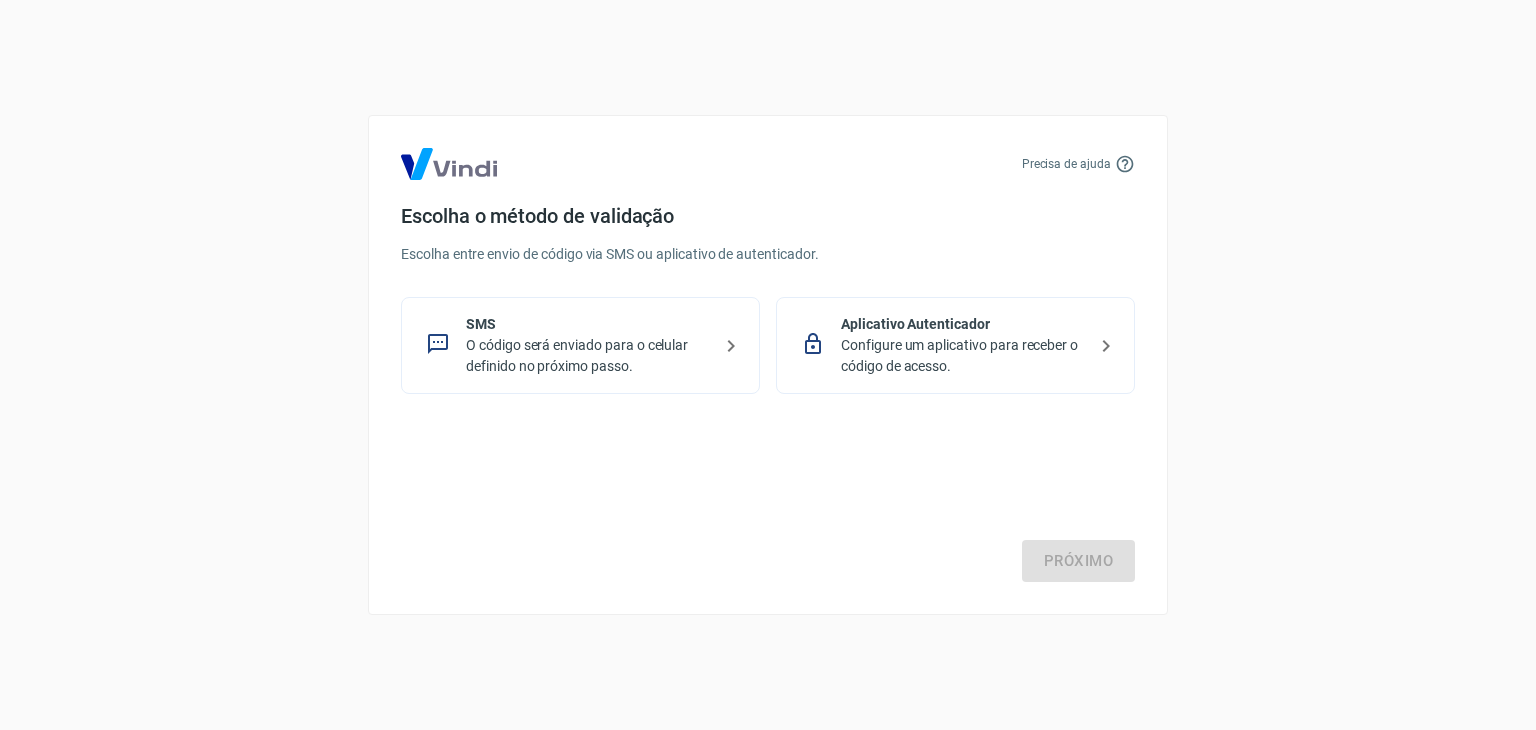 click on "SMS O código será enviado para o celular definido no próximo passo." at bounding box center (580, 345) 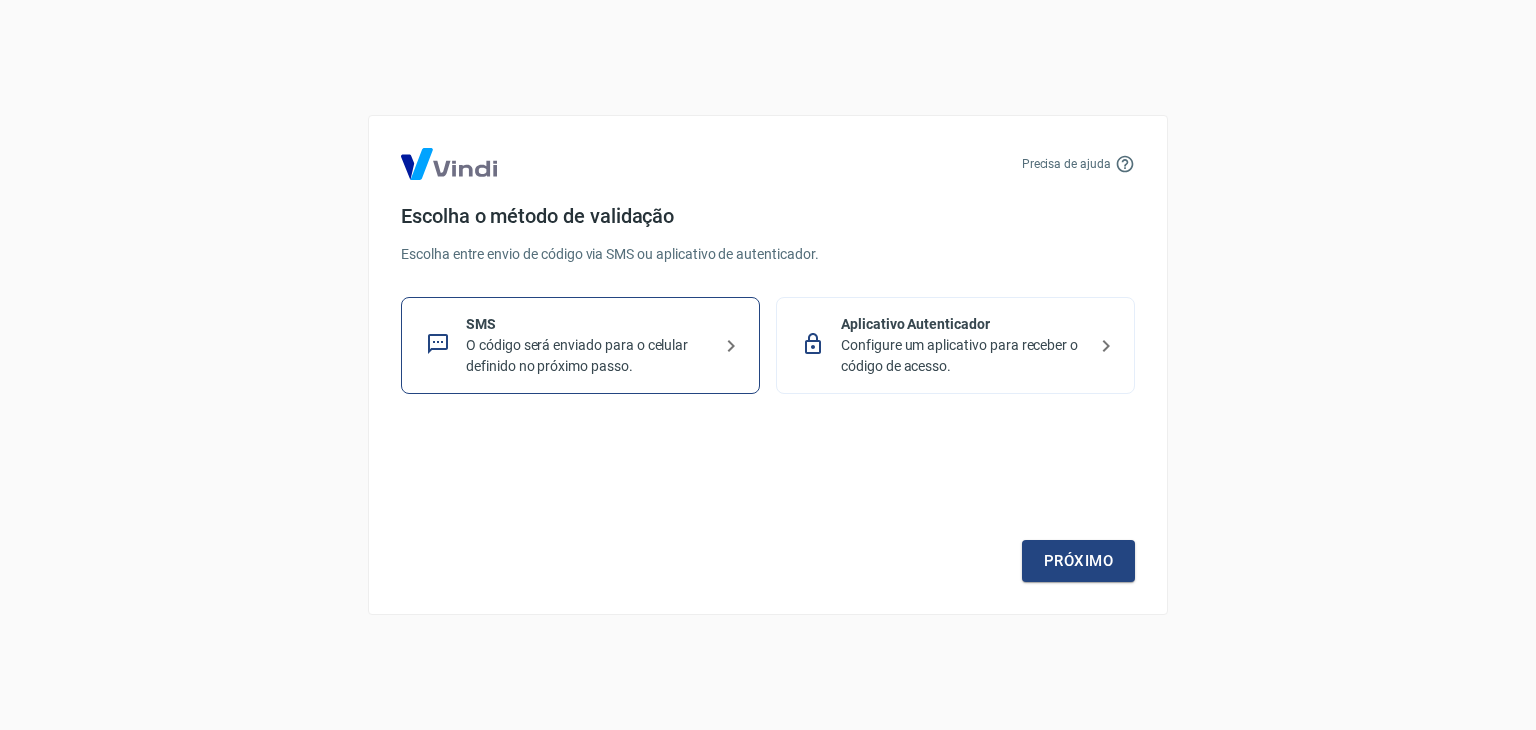 click on "Aplicativo Autenticador Configure um aplicativo para receber o código de acesso." at bounding box center (955, 345) 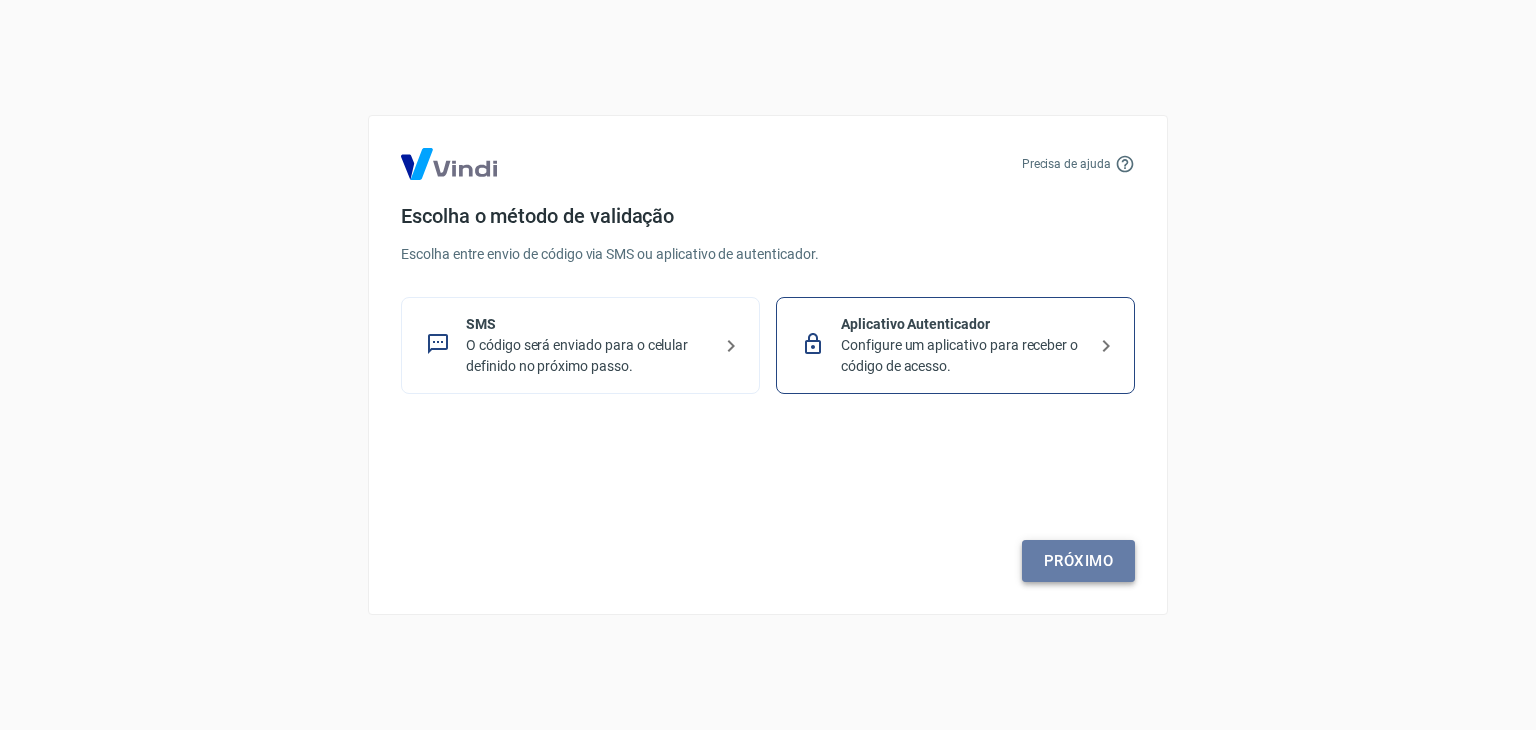click on "Próximo" at bounding box center [1078, 561] 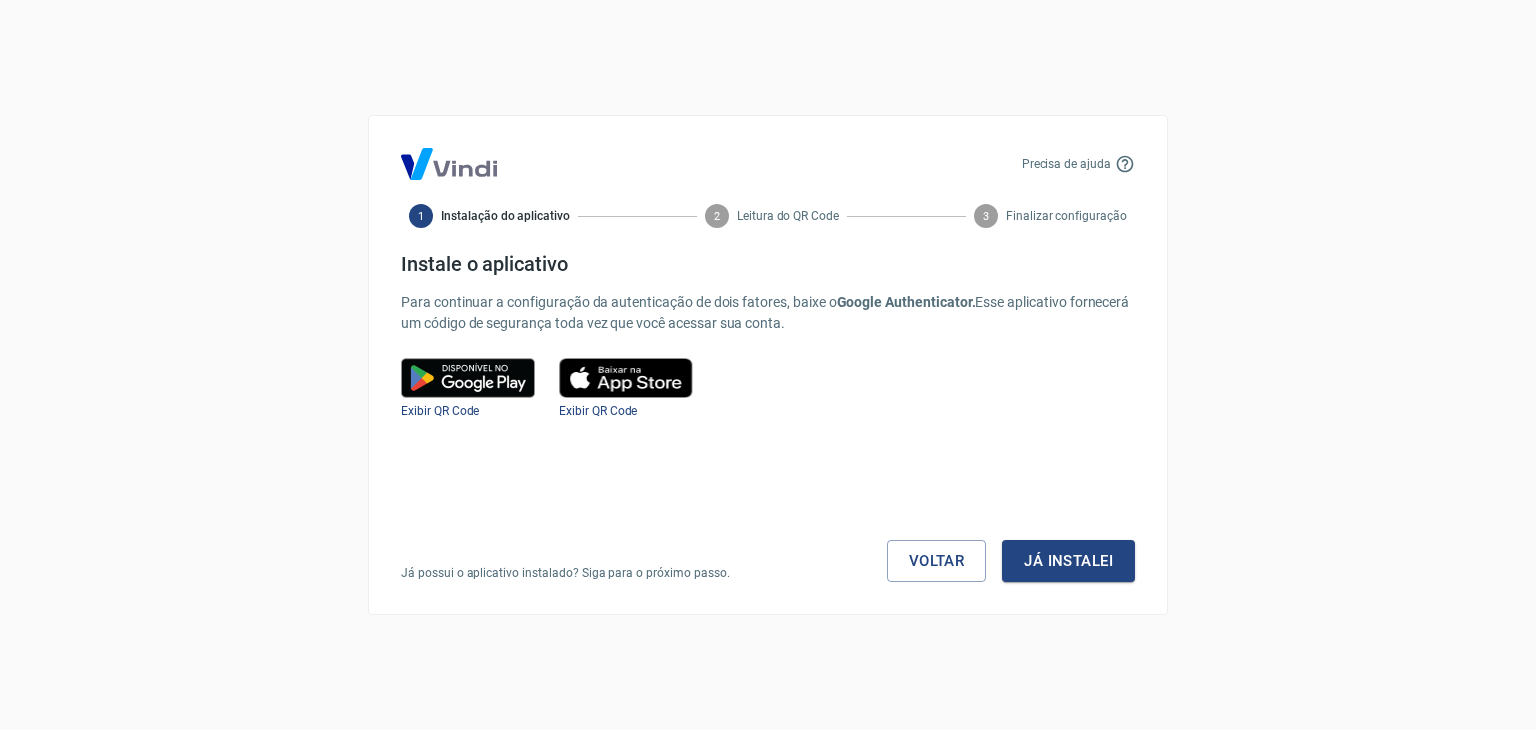 click at bounding box center (626, 378) 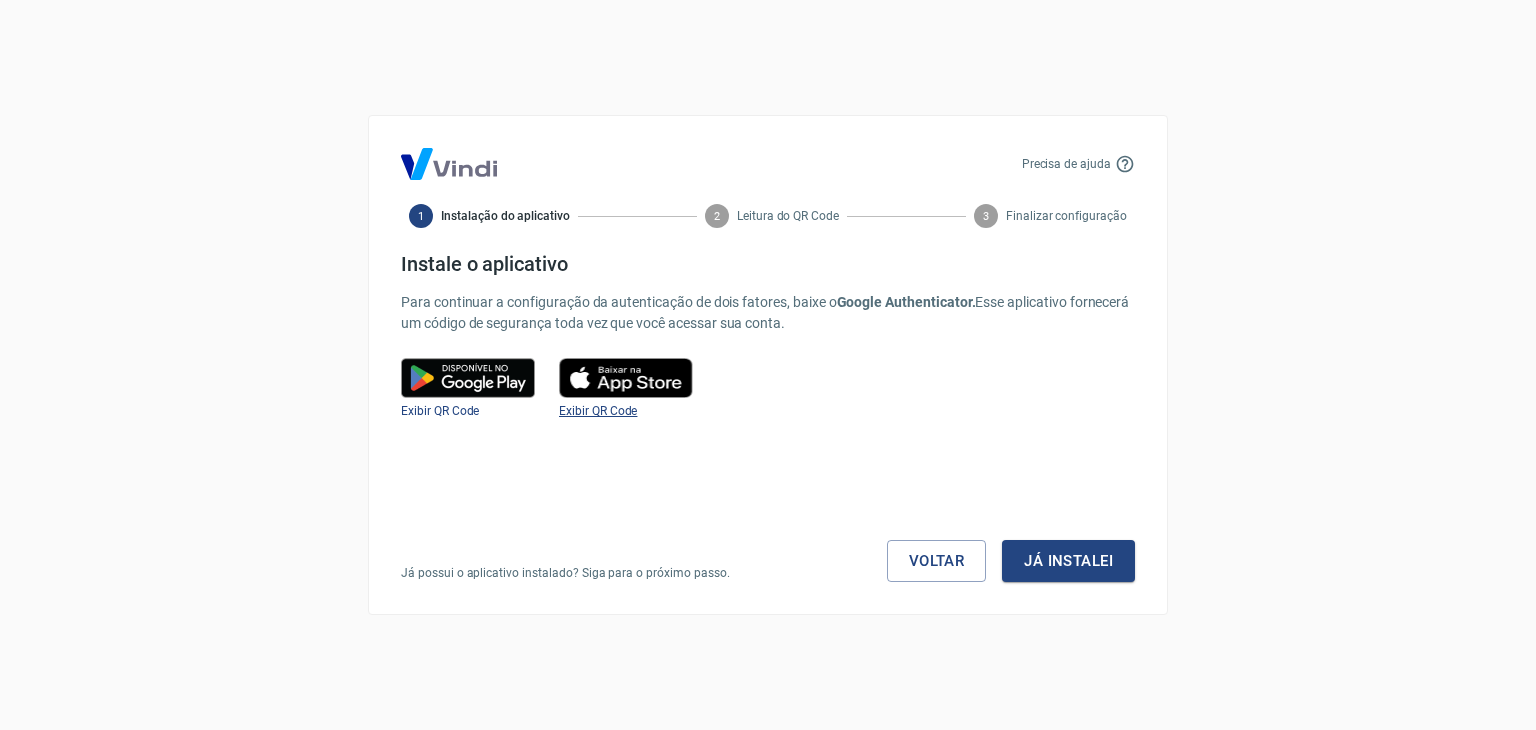 click on "Exibir QR Code" at bounding box center [598, 411] 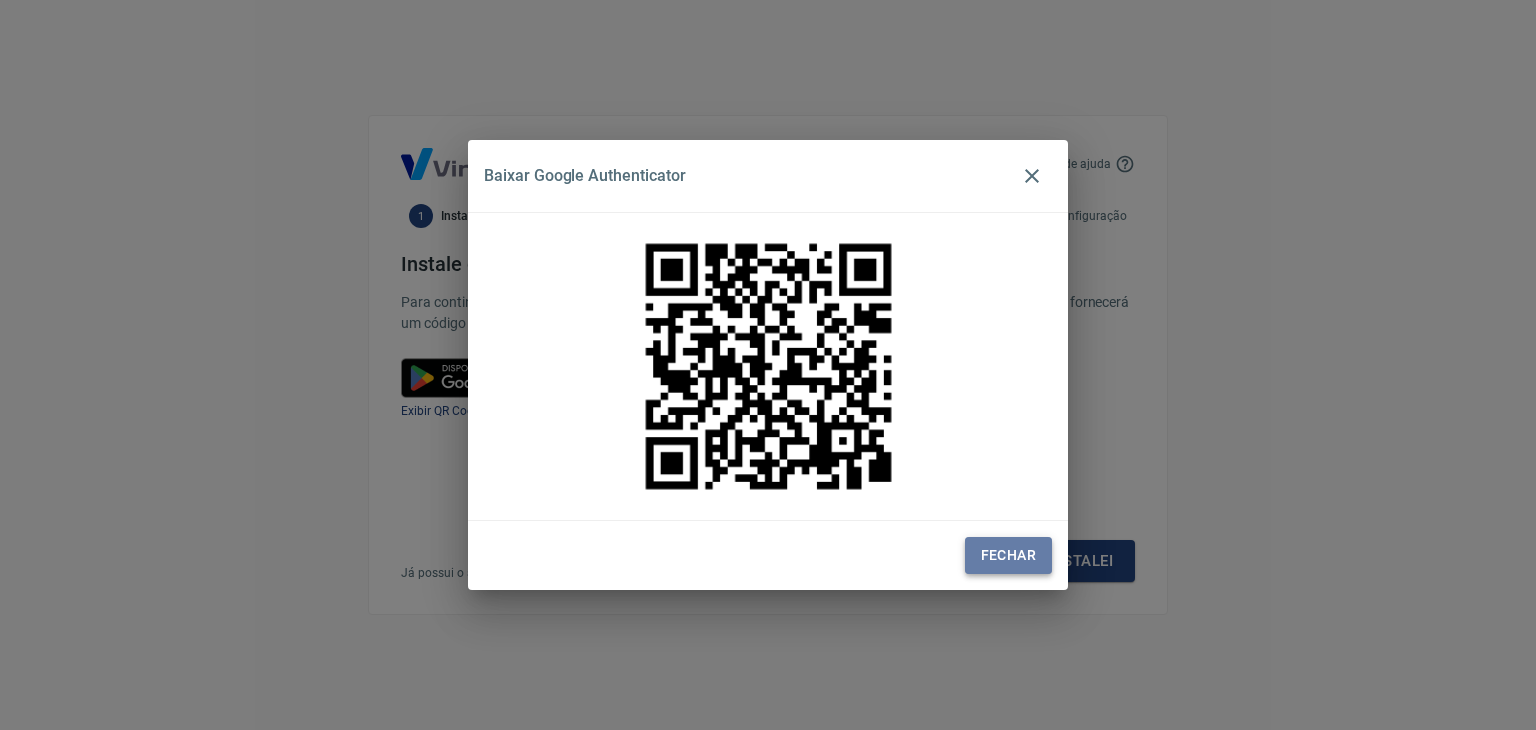 click on "Fechar" at bounding box center (1008, 555) 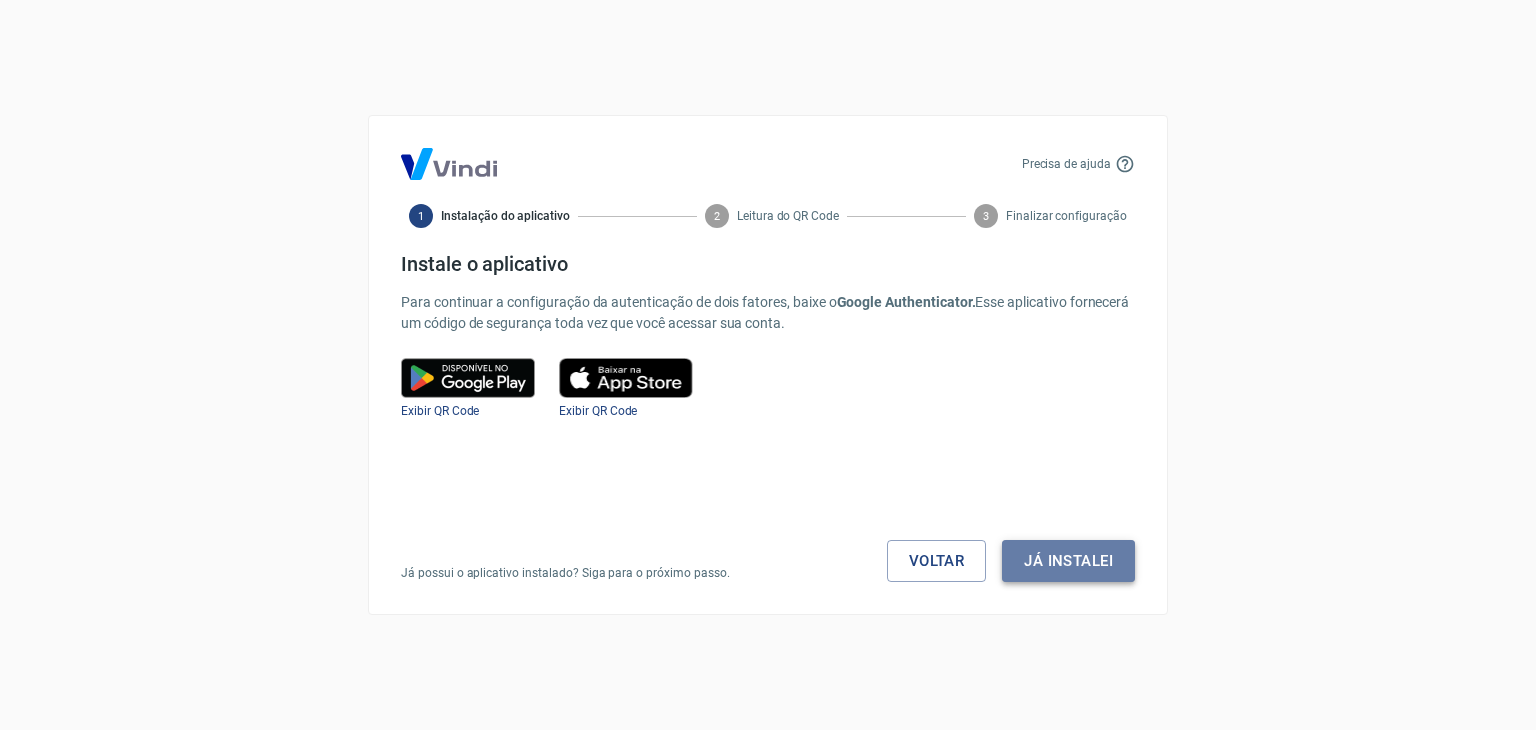 click on "Já instalei" at bounding box center (1068, 561) 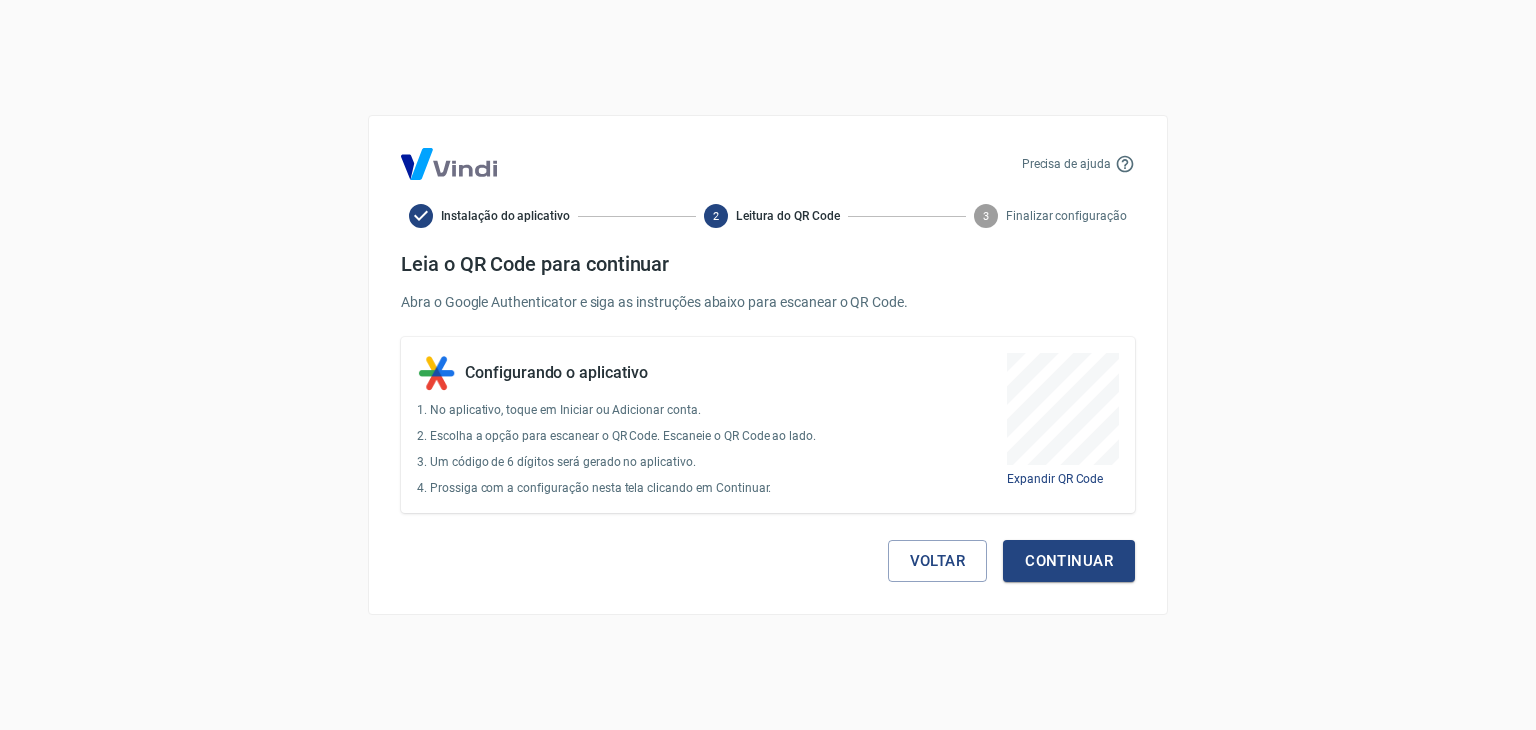 click on "Continuar" at bounding box center [1069, 561] 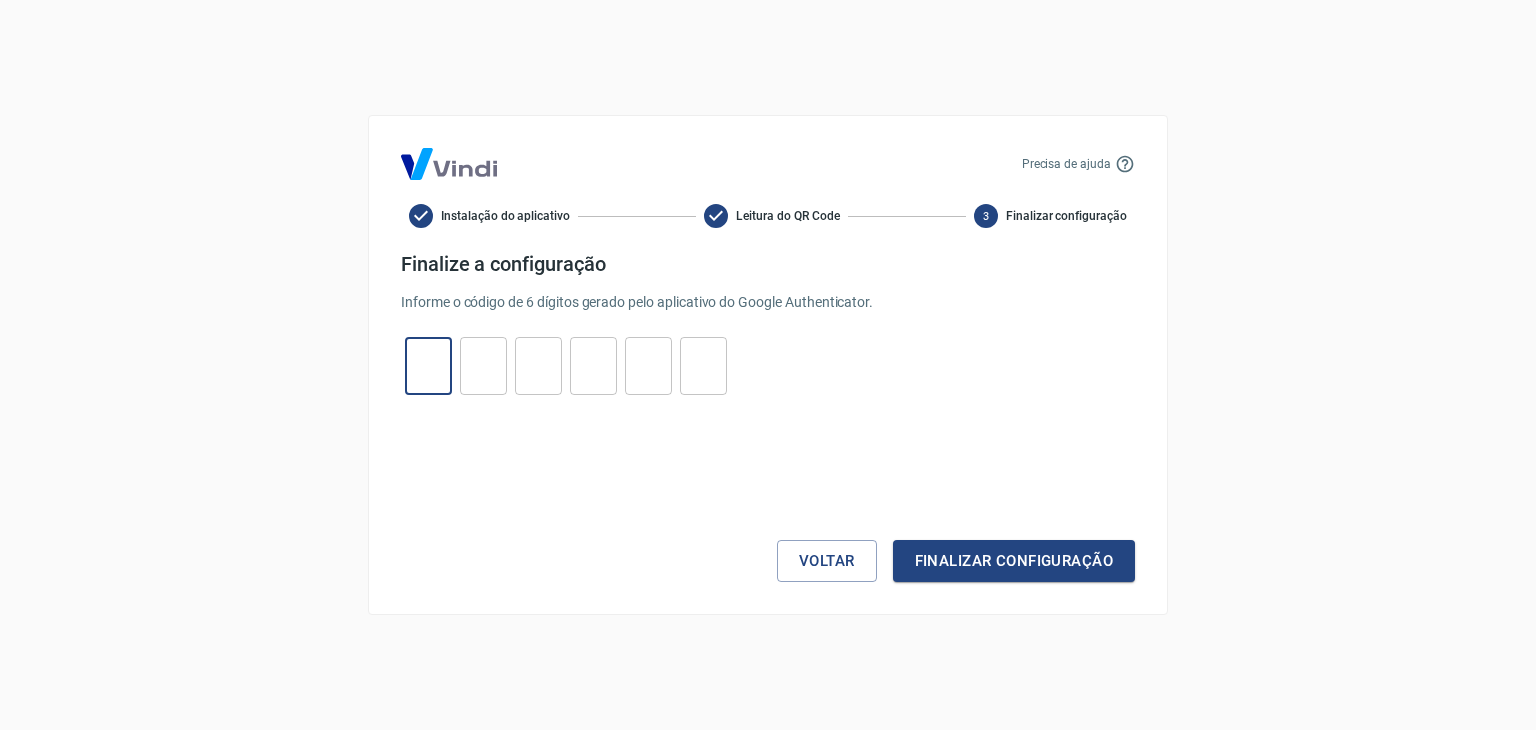 click at bounding box center (428, 366) 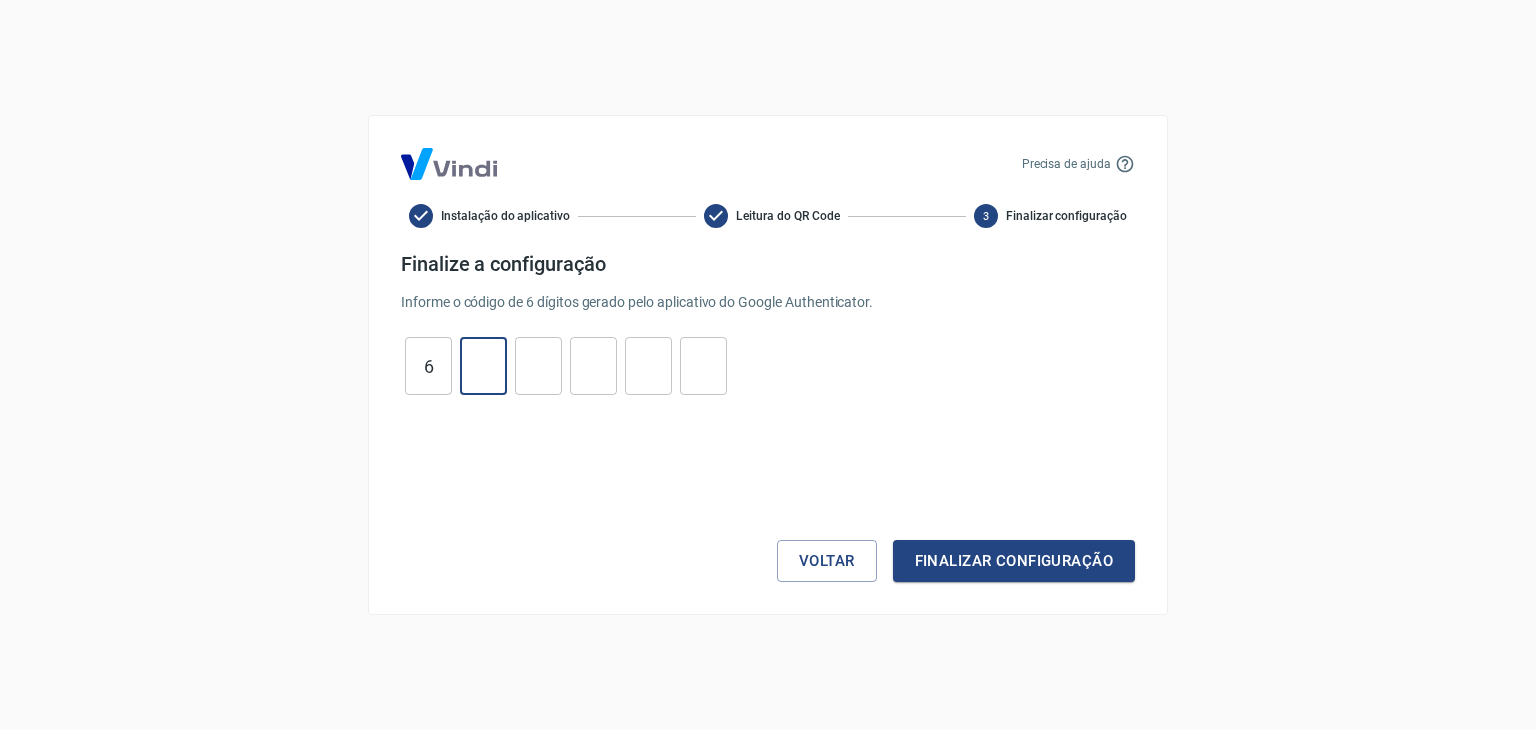 type on "4" 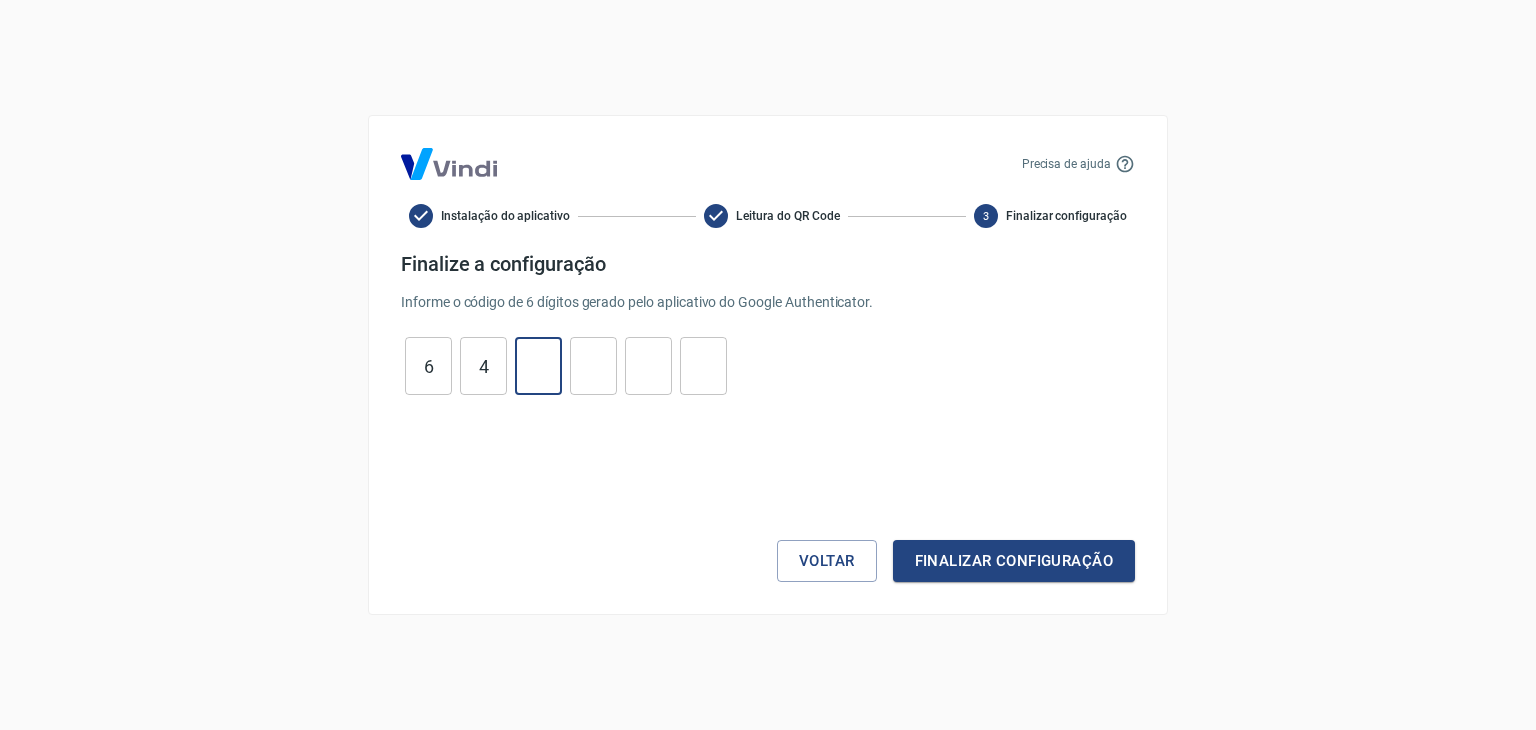 type on "0" 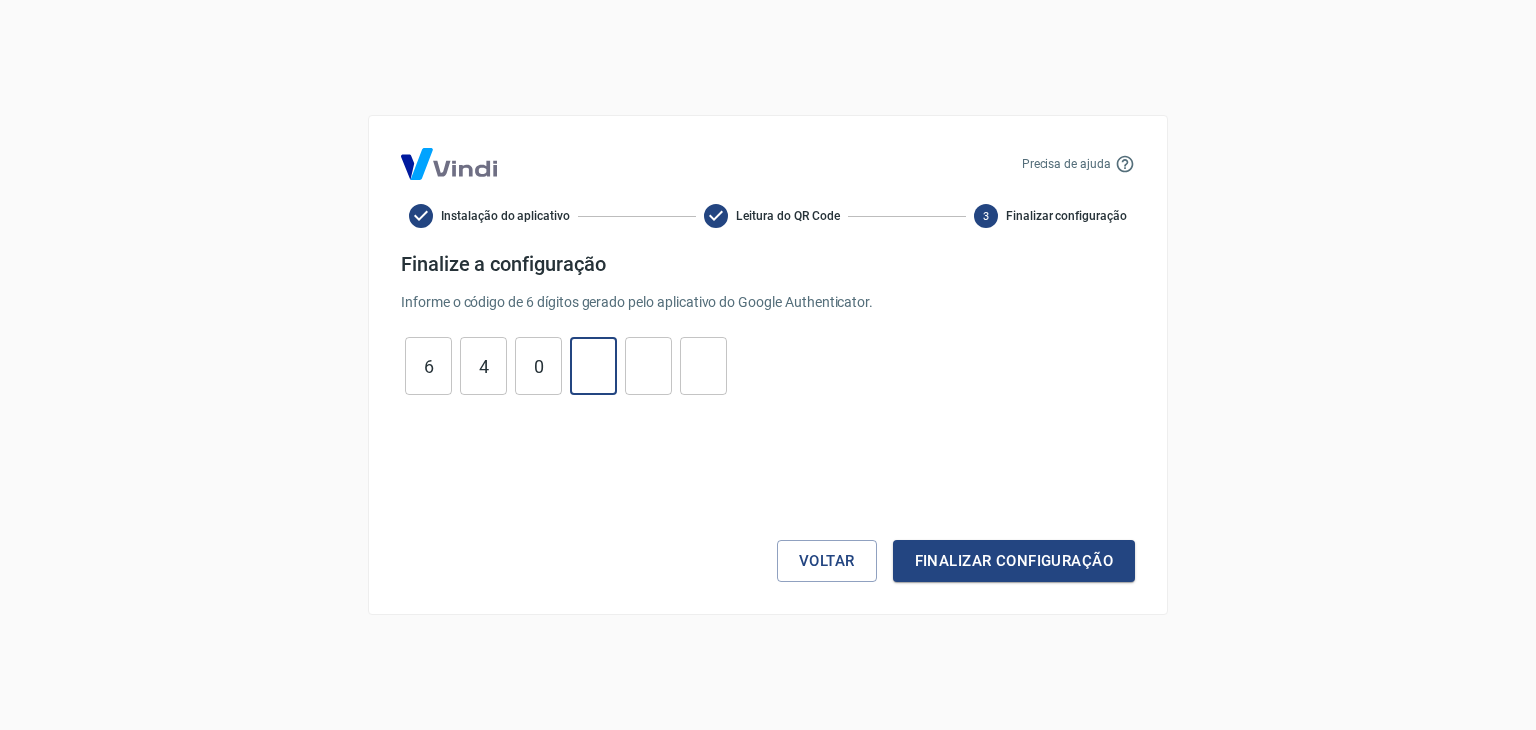 type on "3" 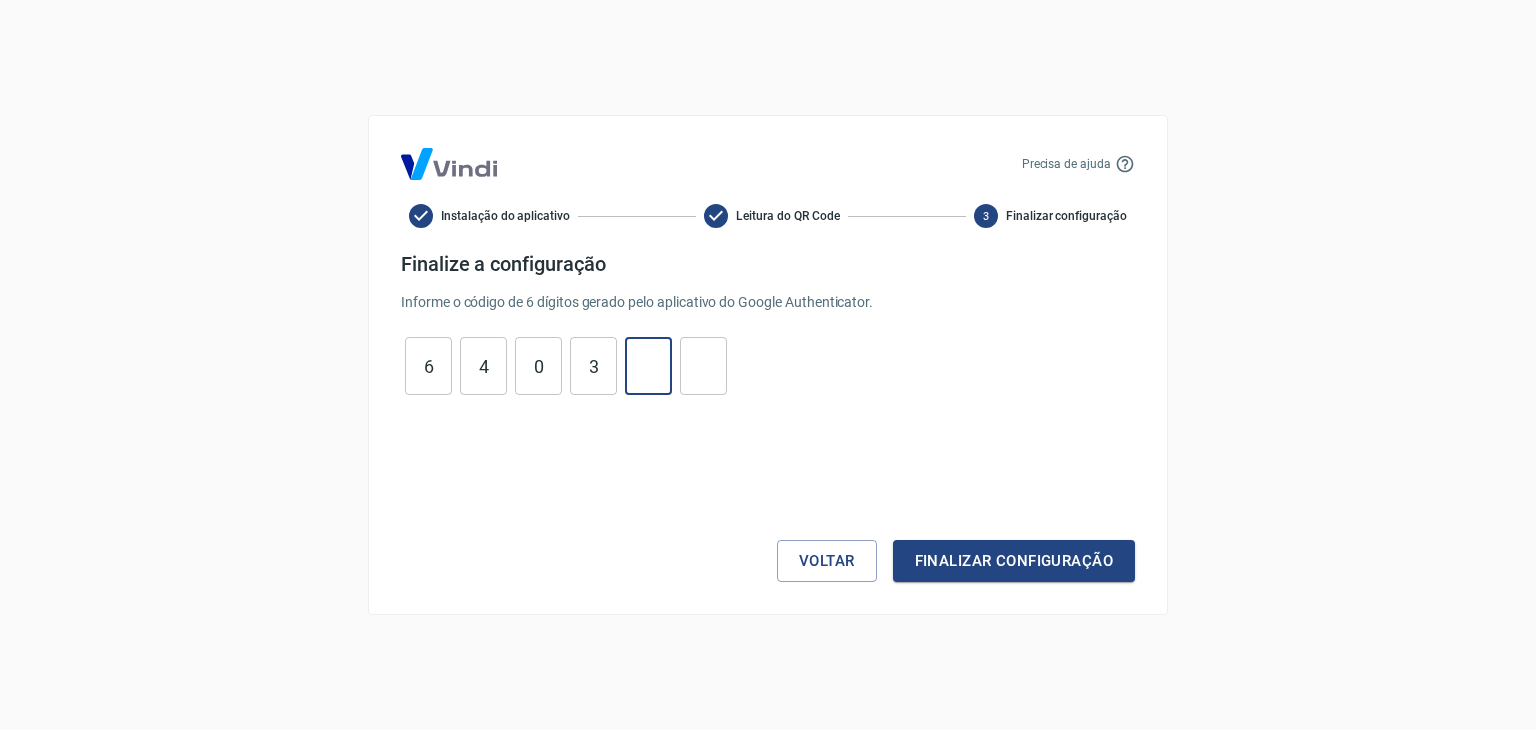 type on "9" 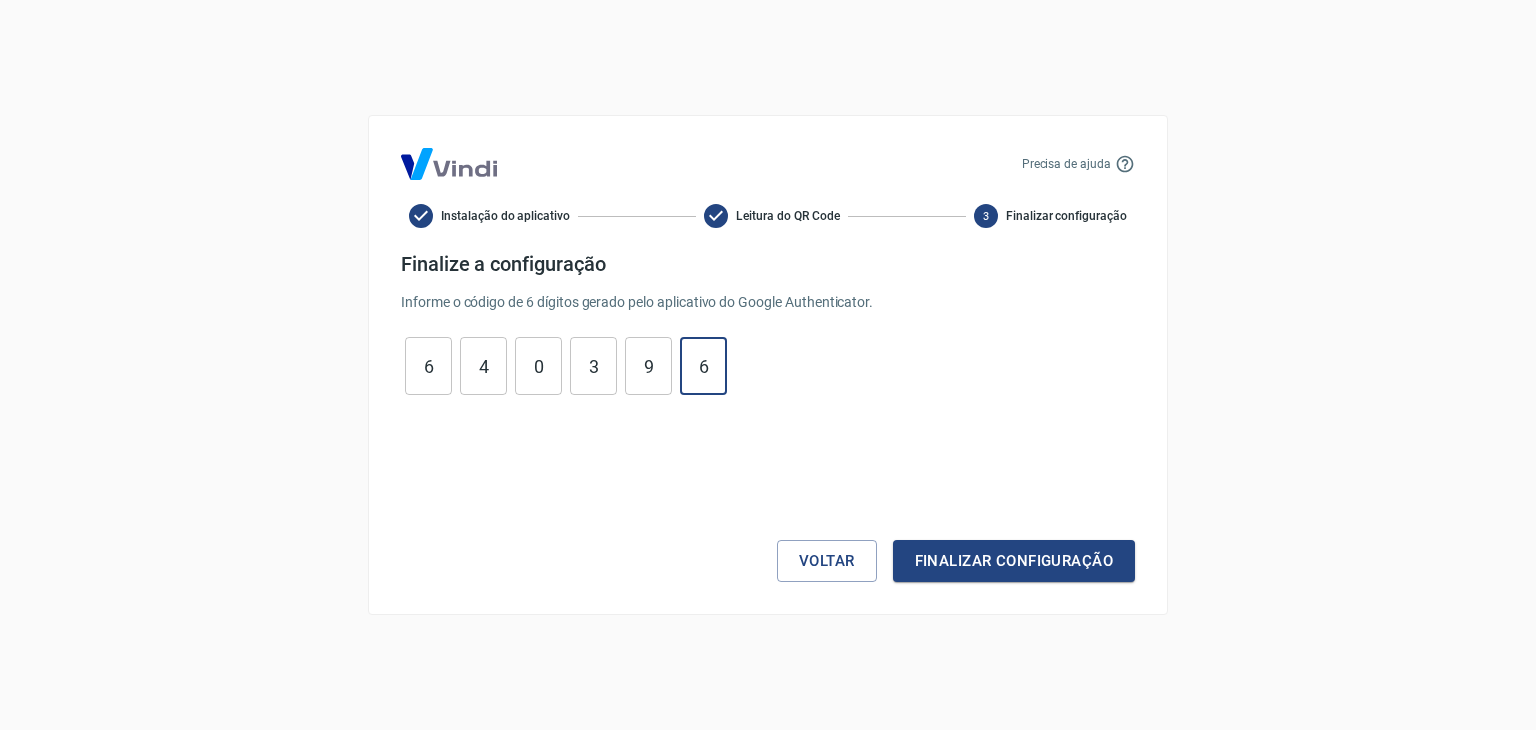 type on "6" 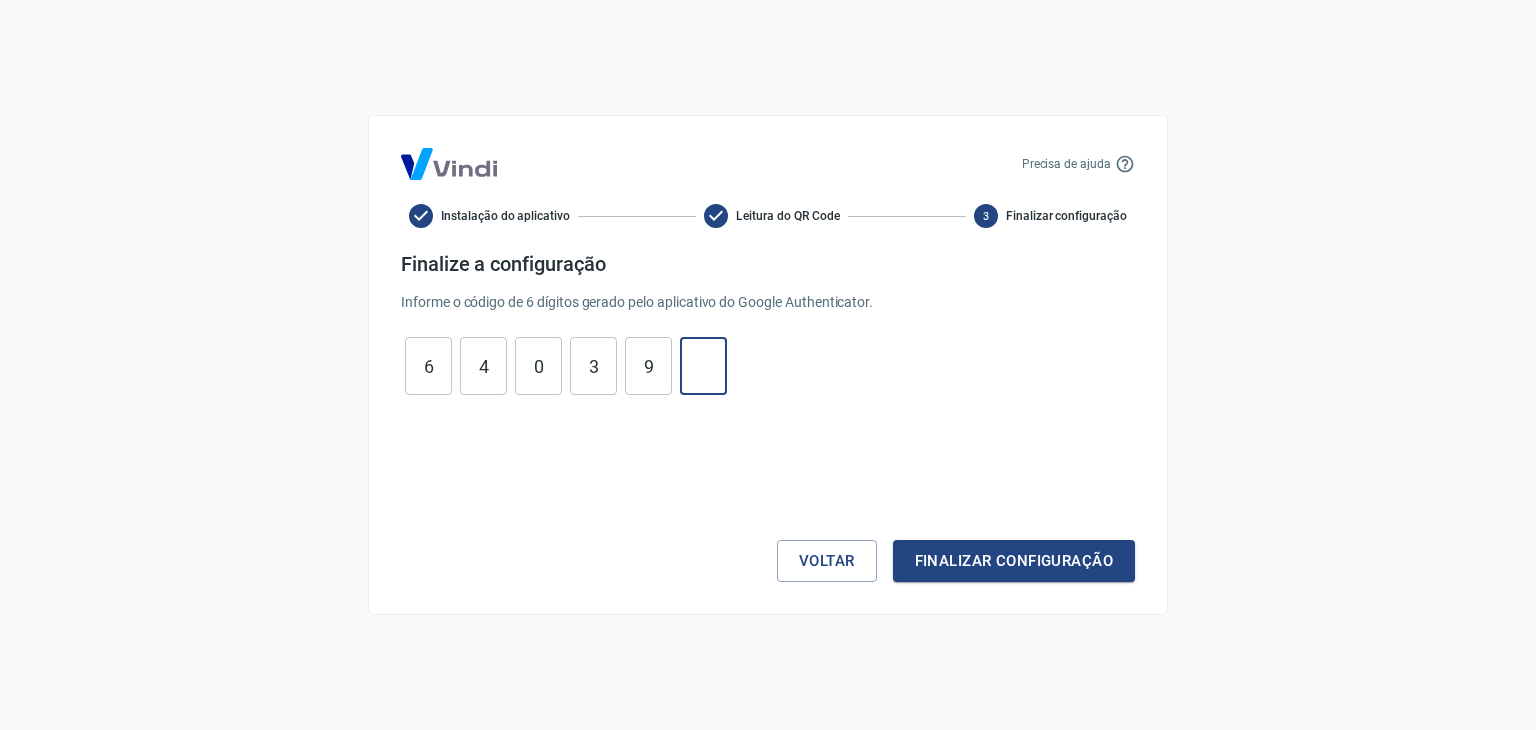 type 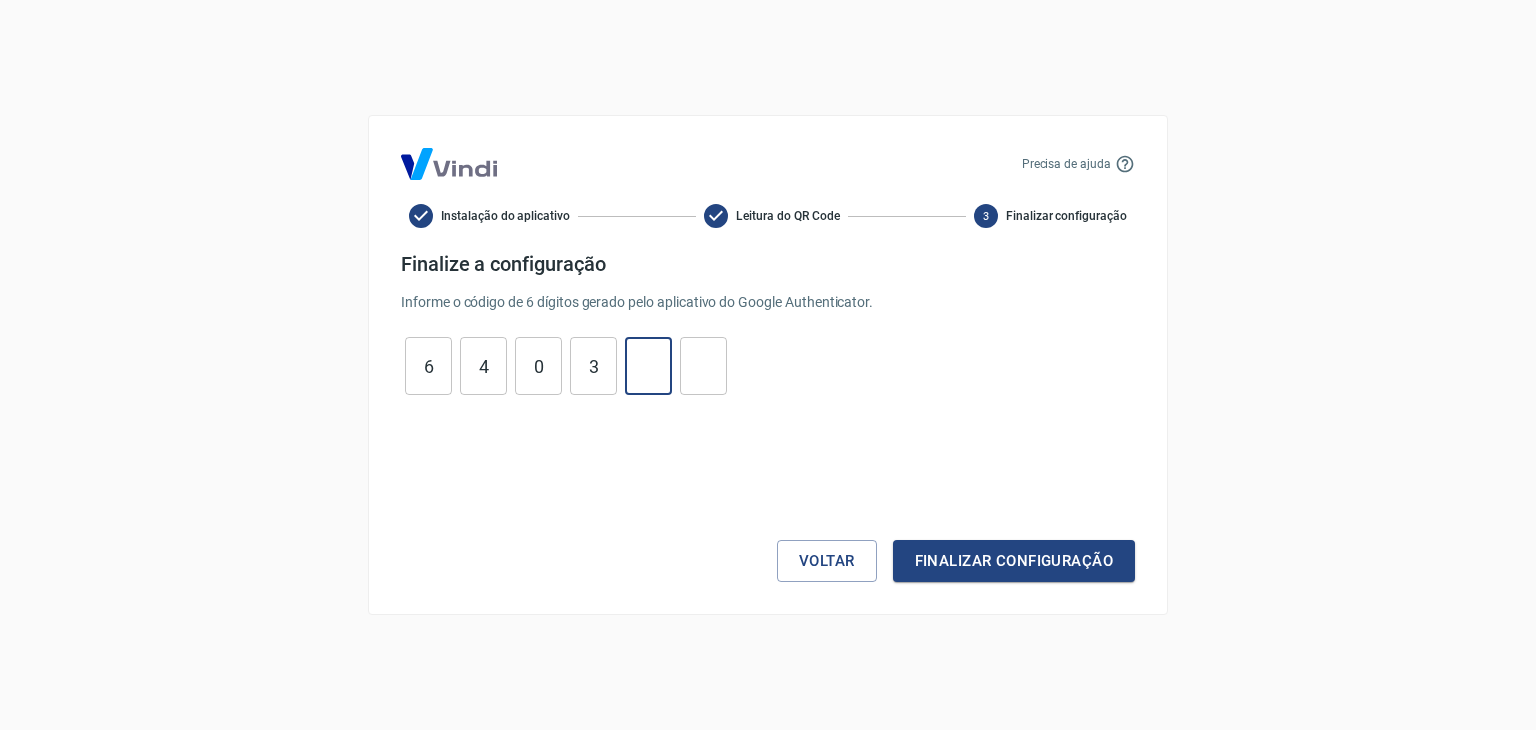 type 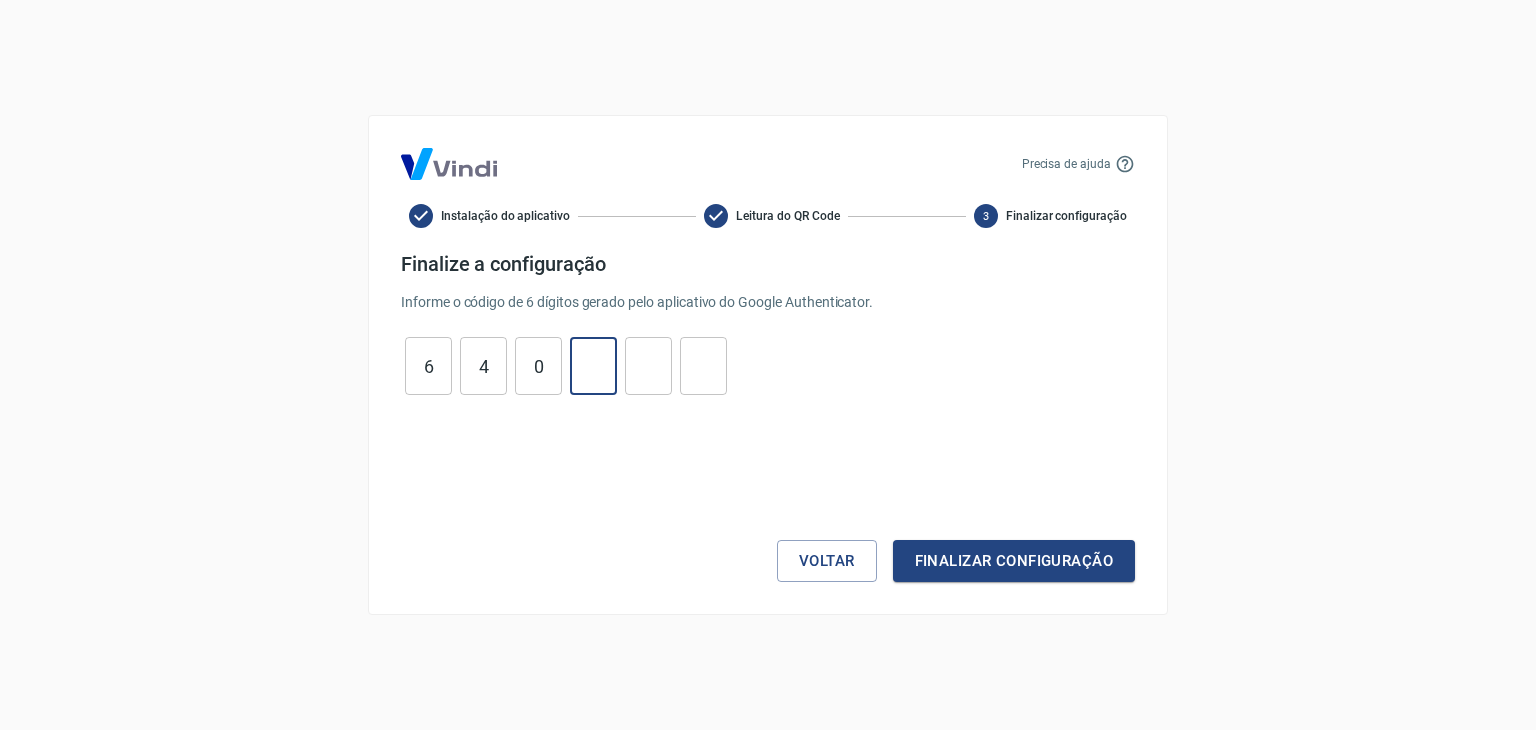 type 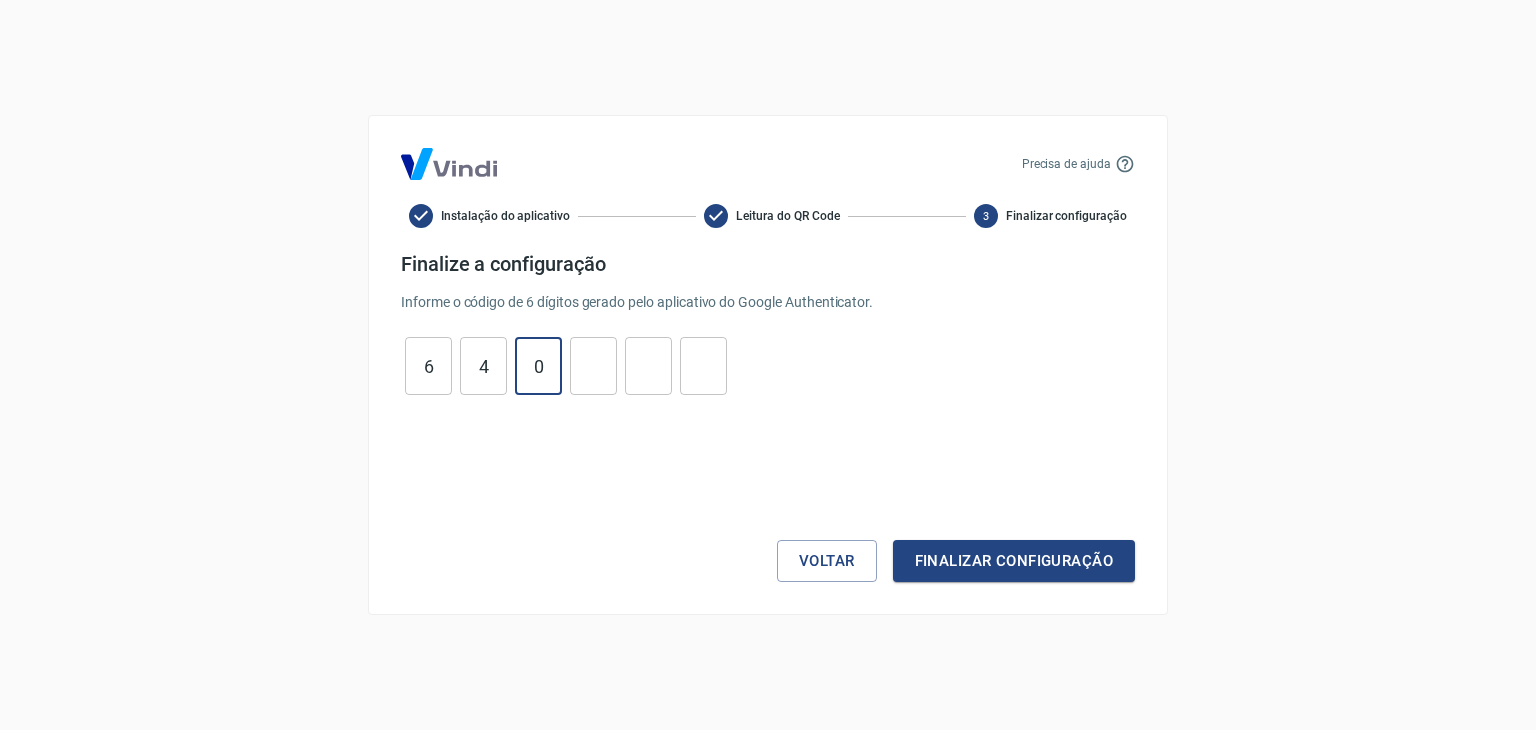 type on "0" 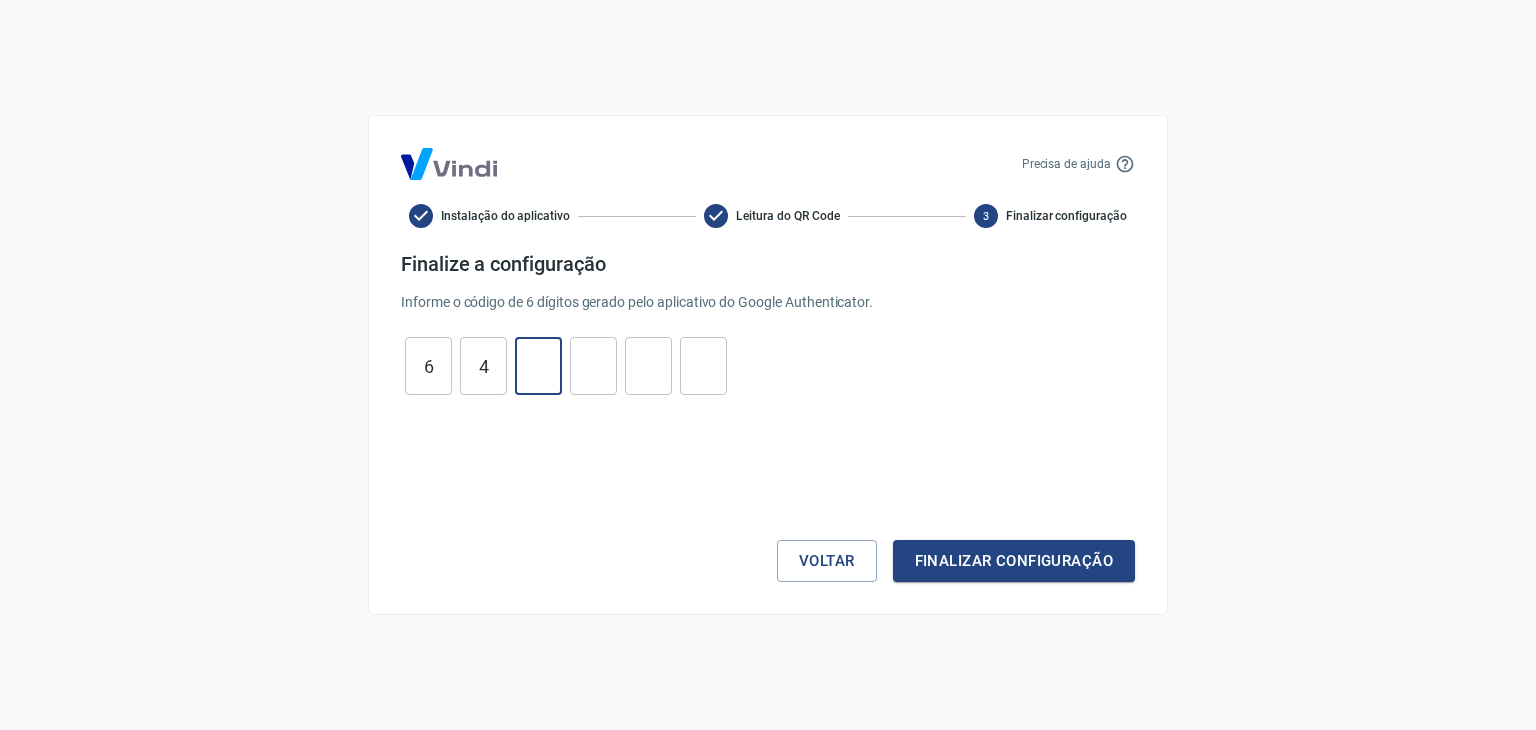 type 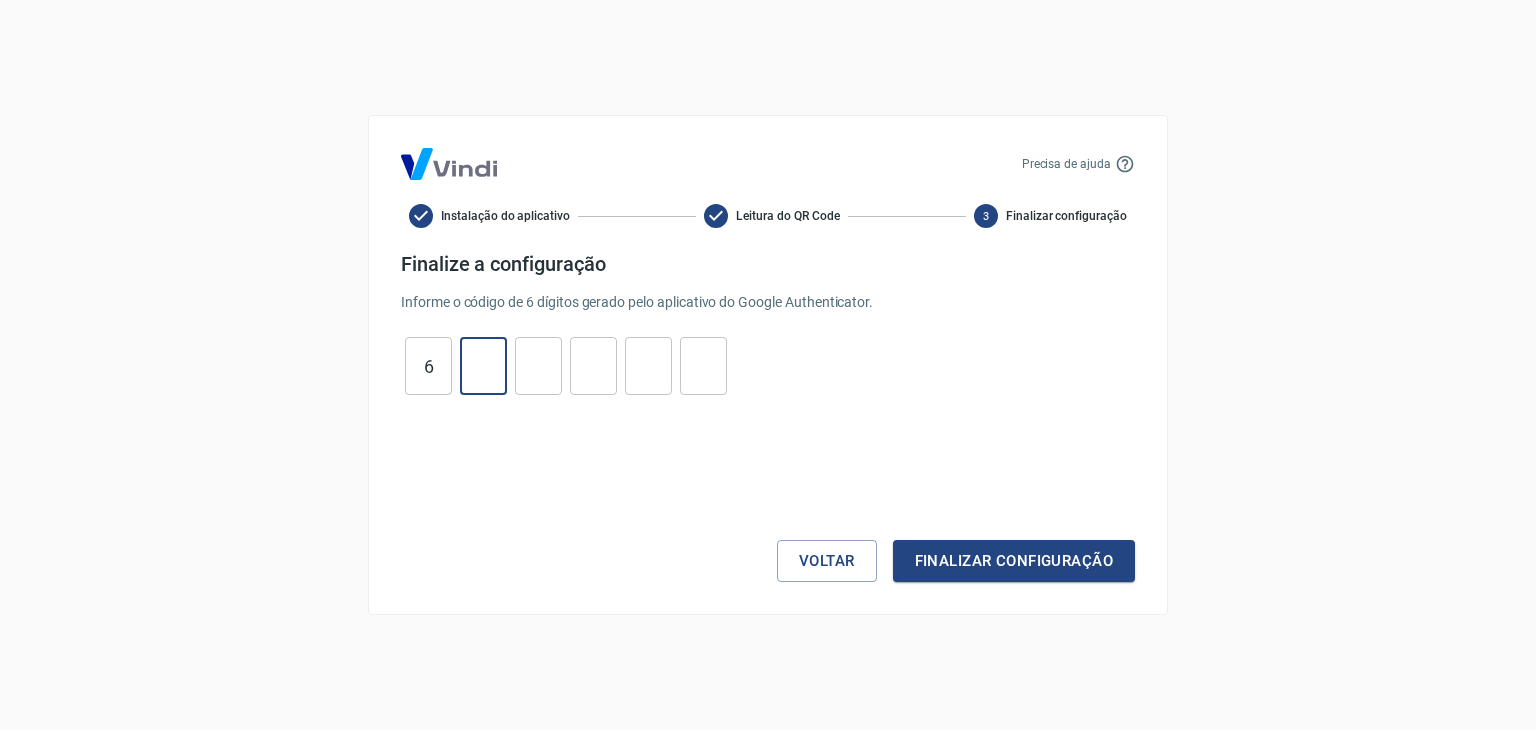 type 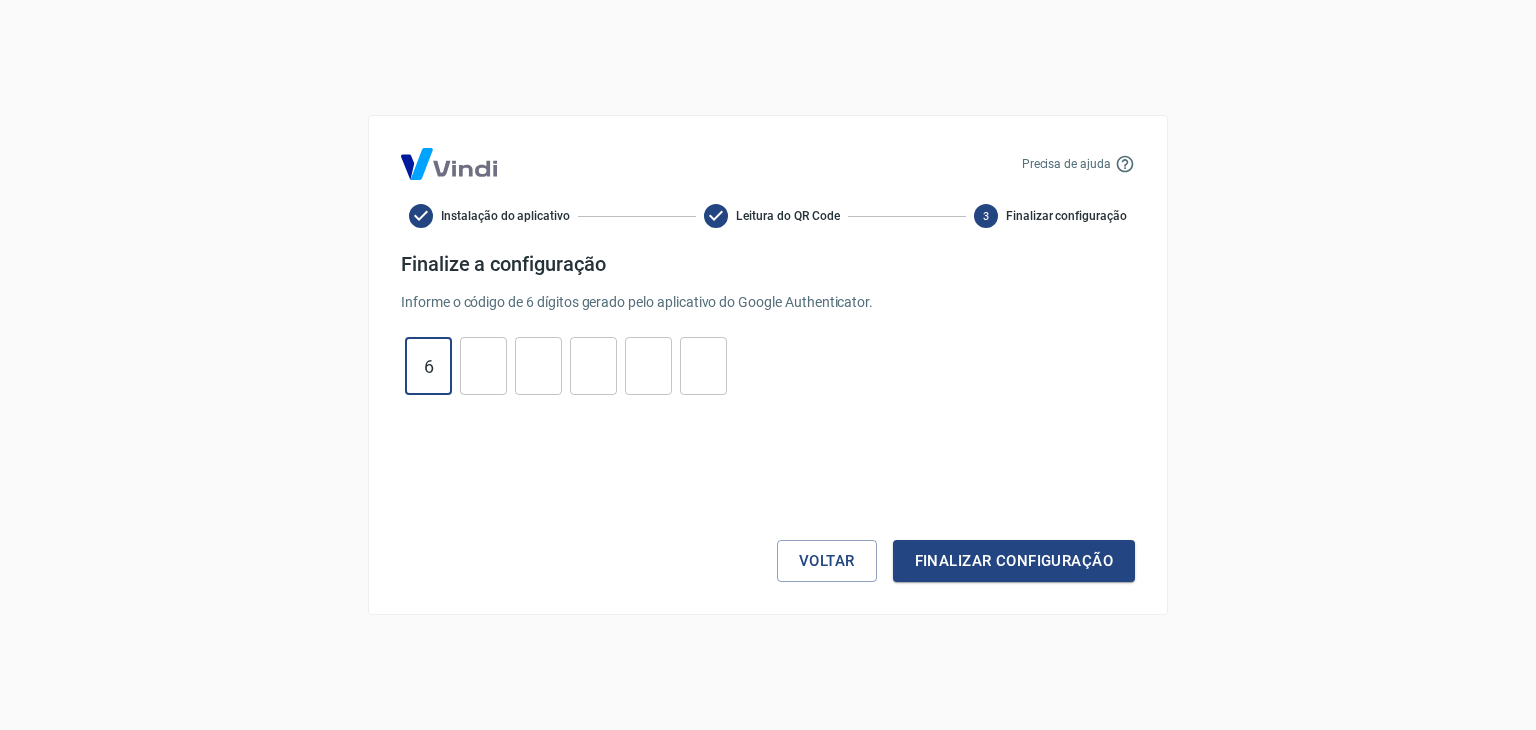 type on "6" 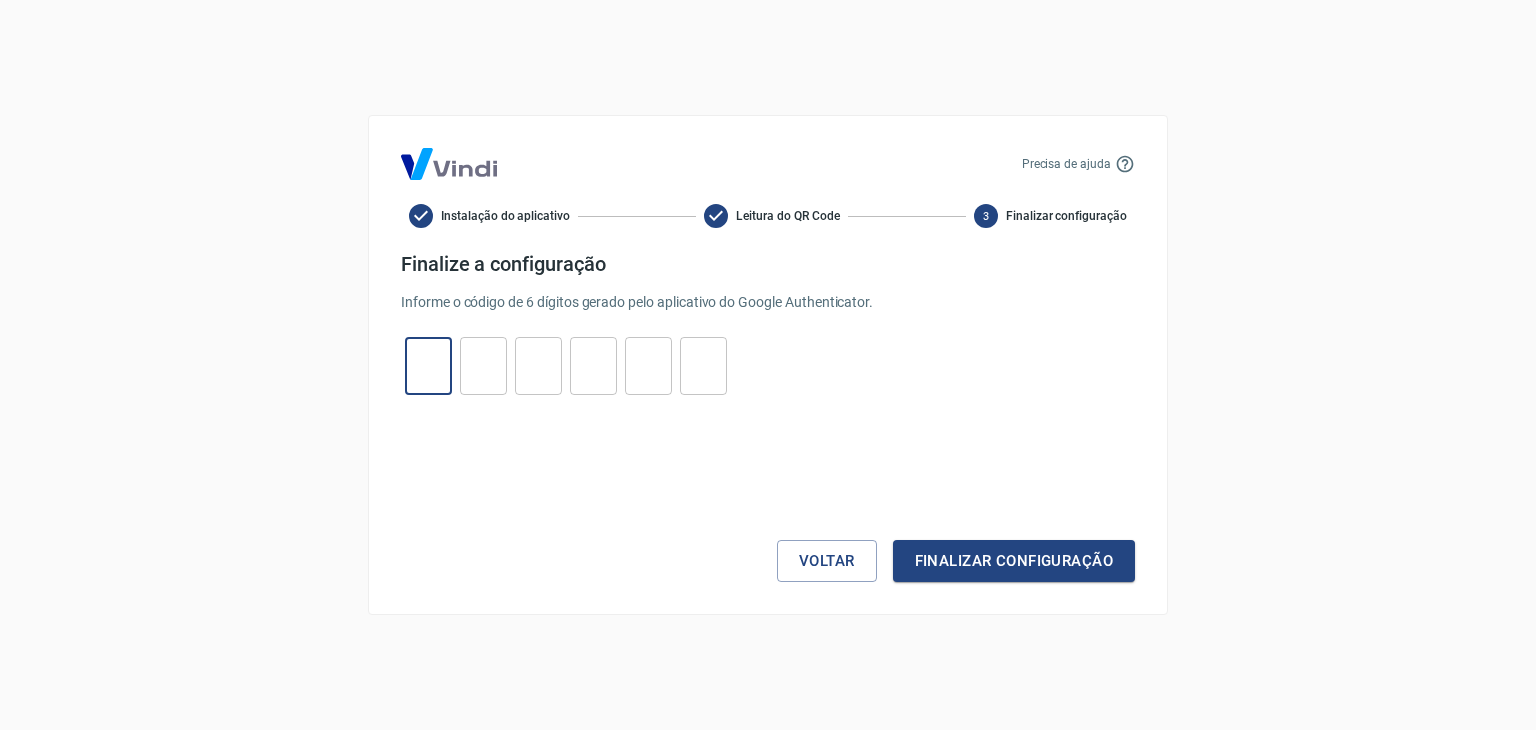 type on "2" 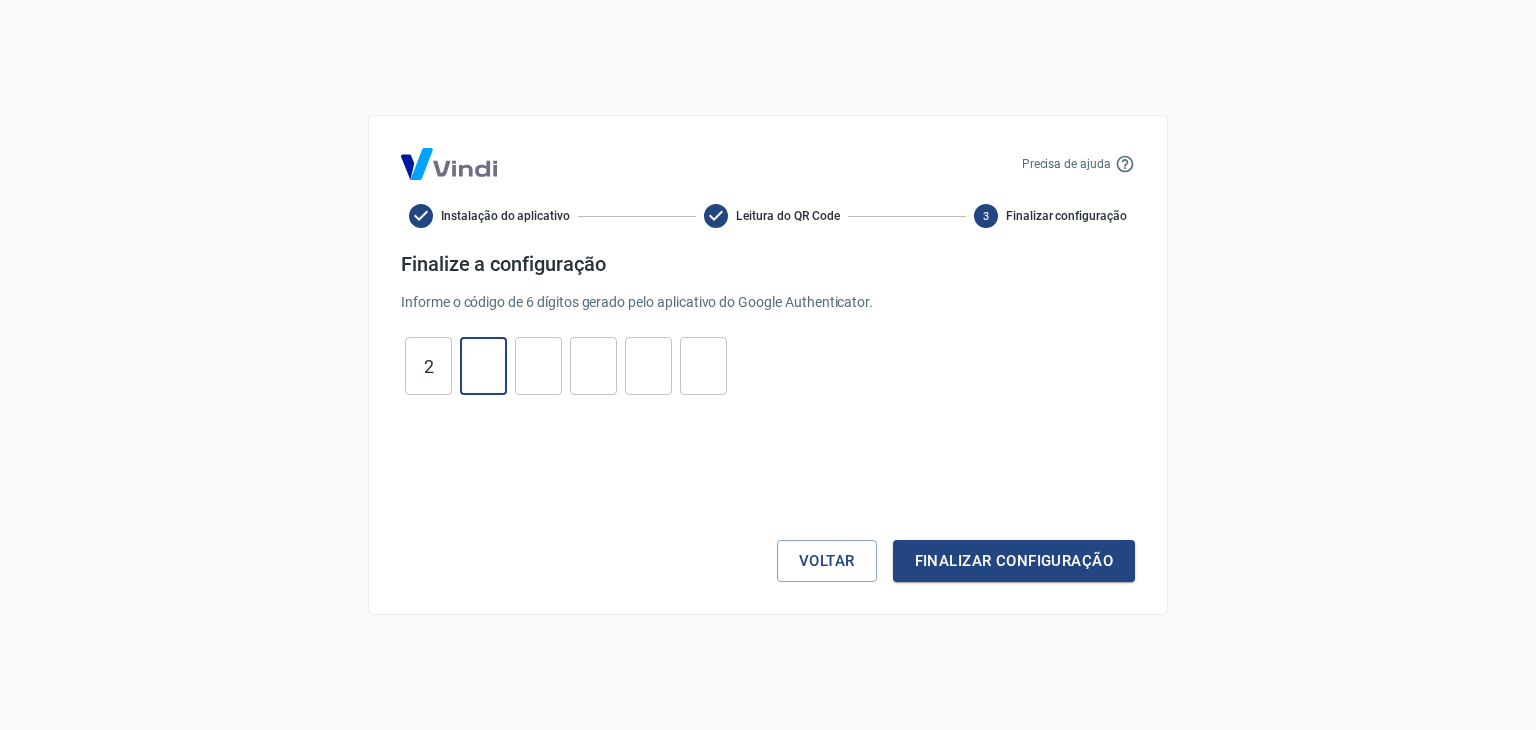 type on "1" 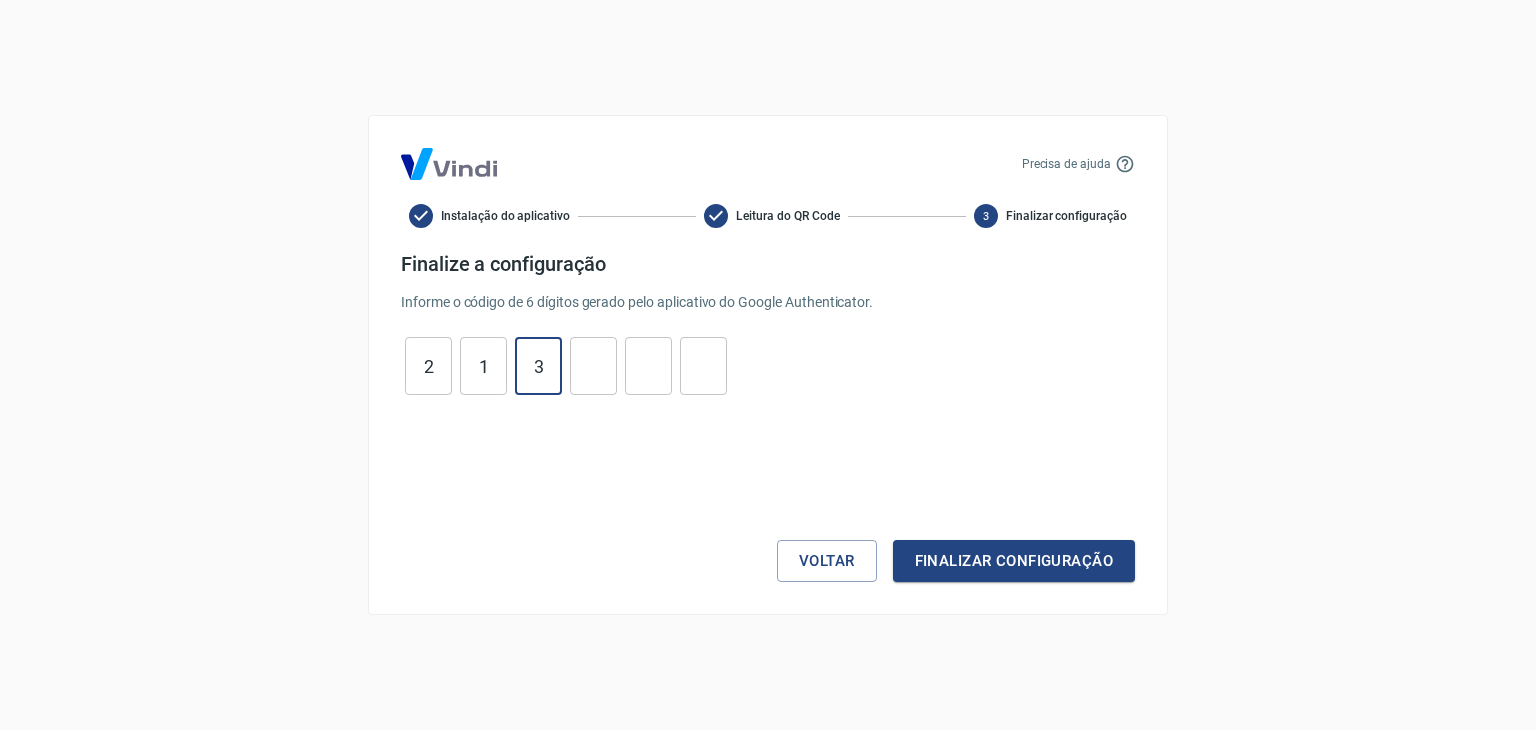 type on "3" 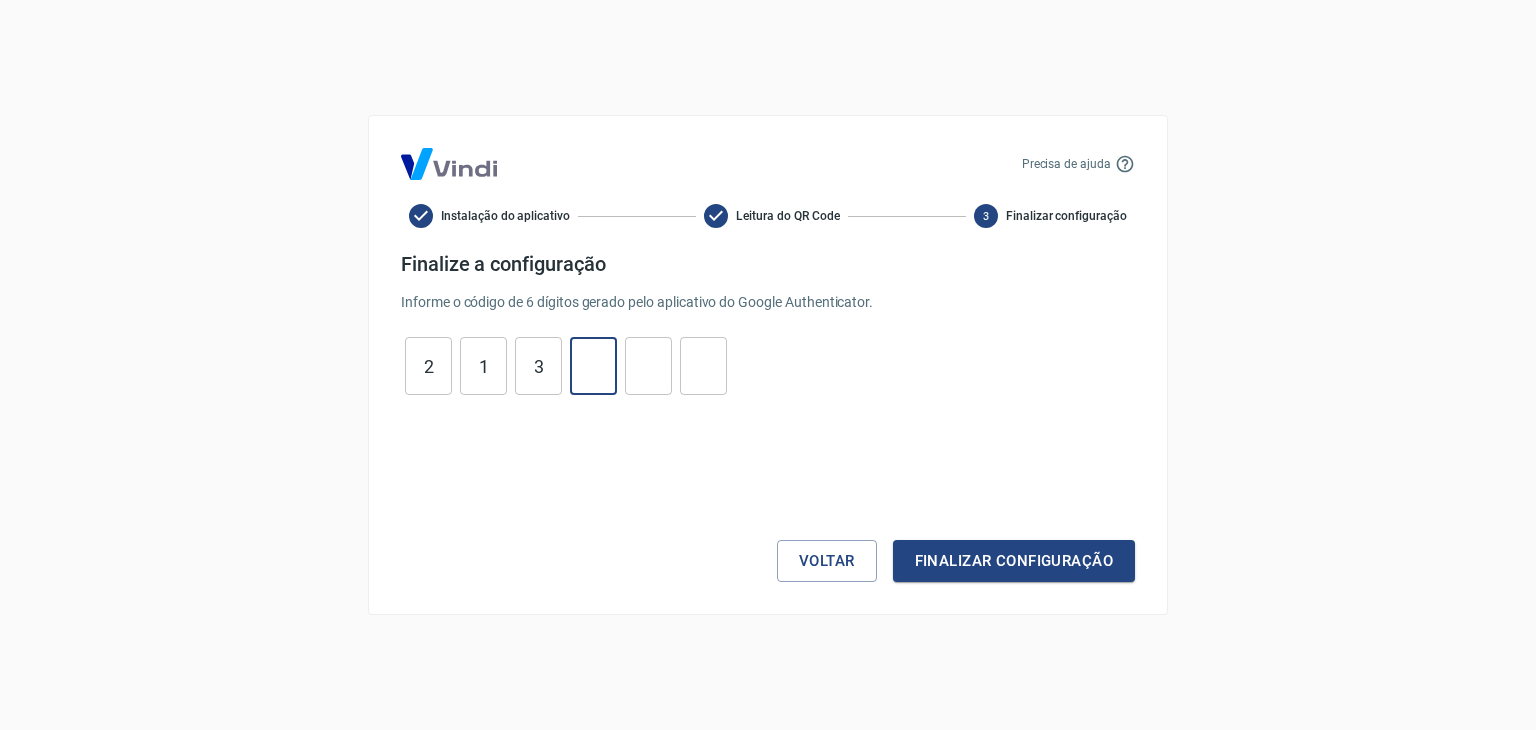 type on "1" 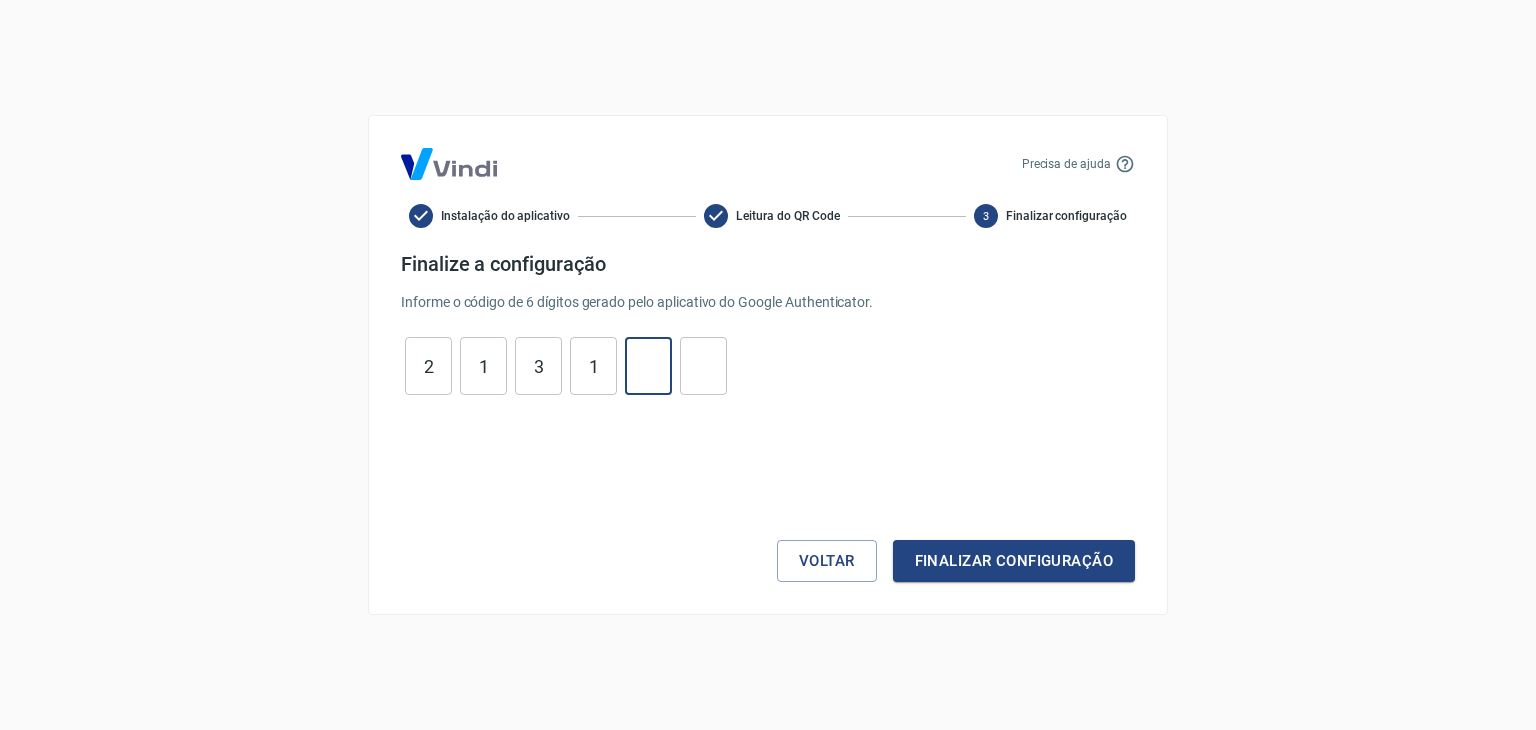 type on "7" 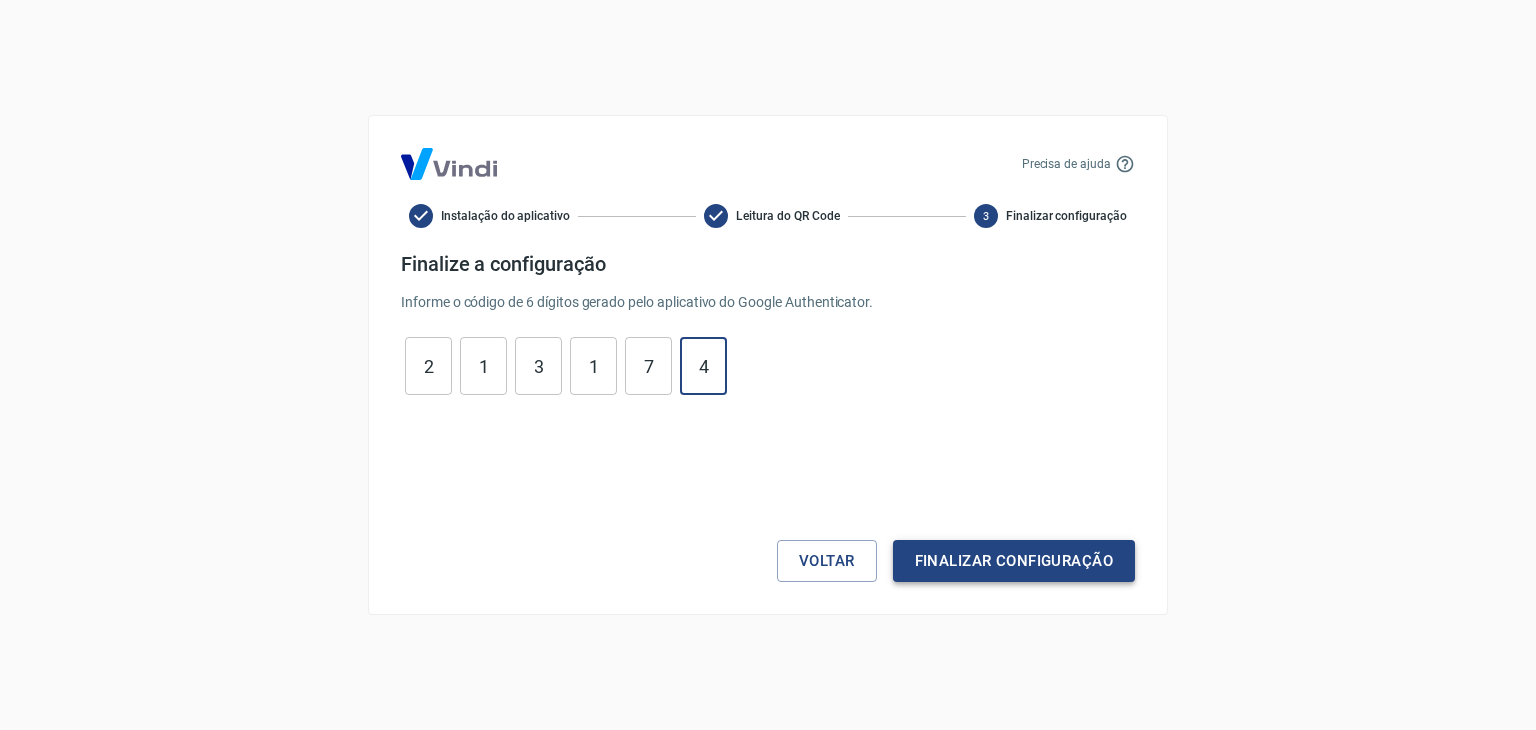 type on "4" 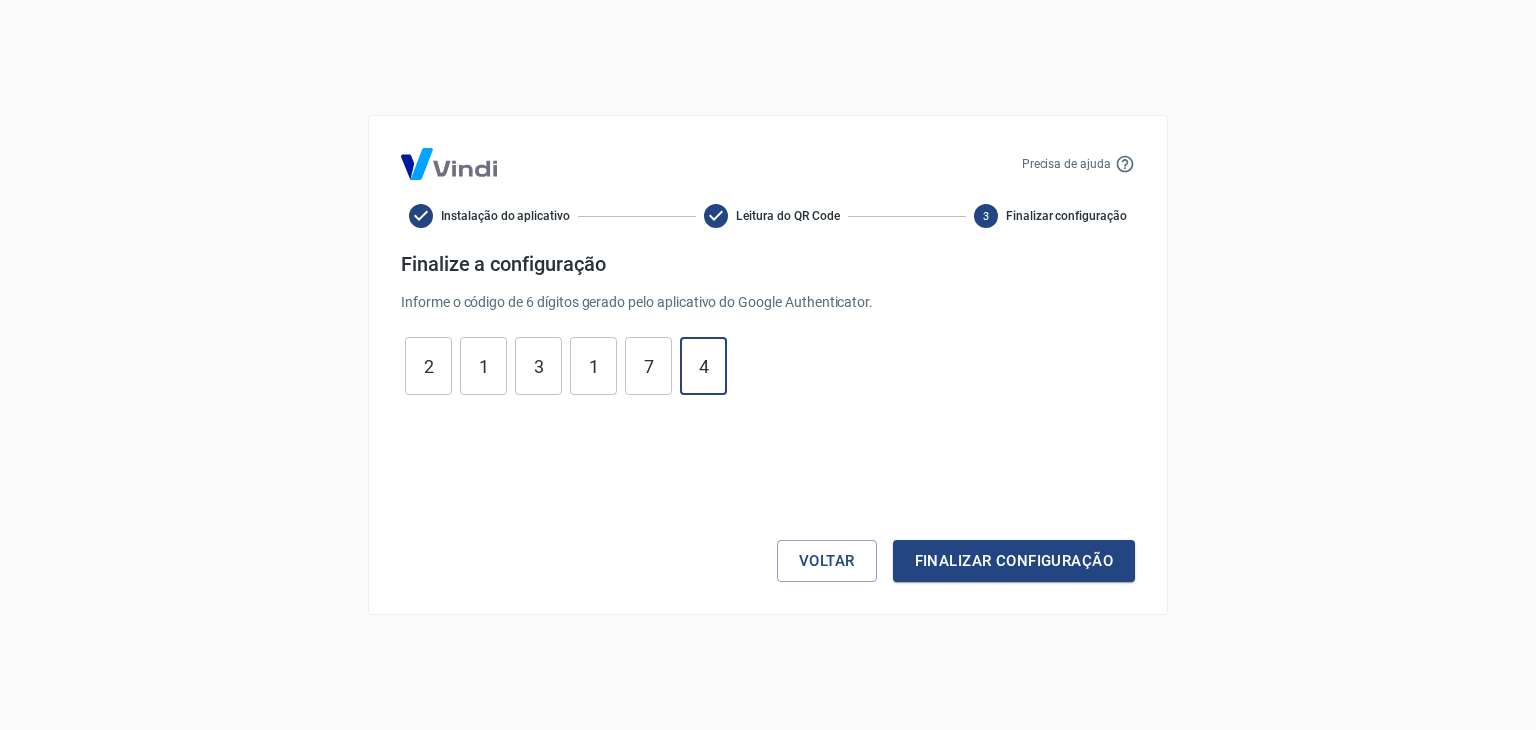 click on "Finalizar configuração" at bounding box center [1014, 561] 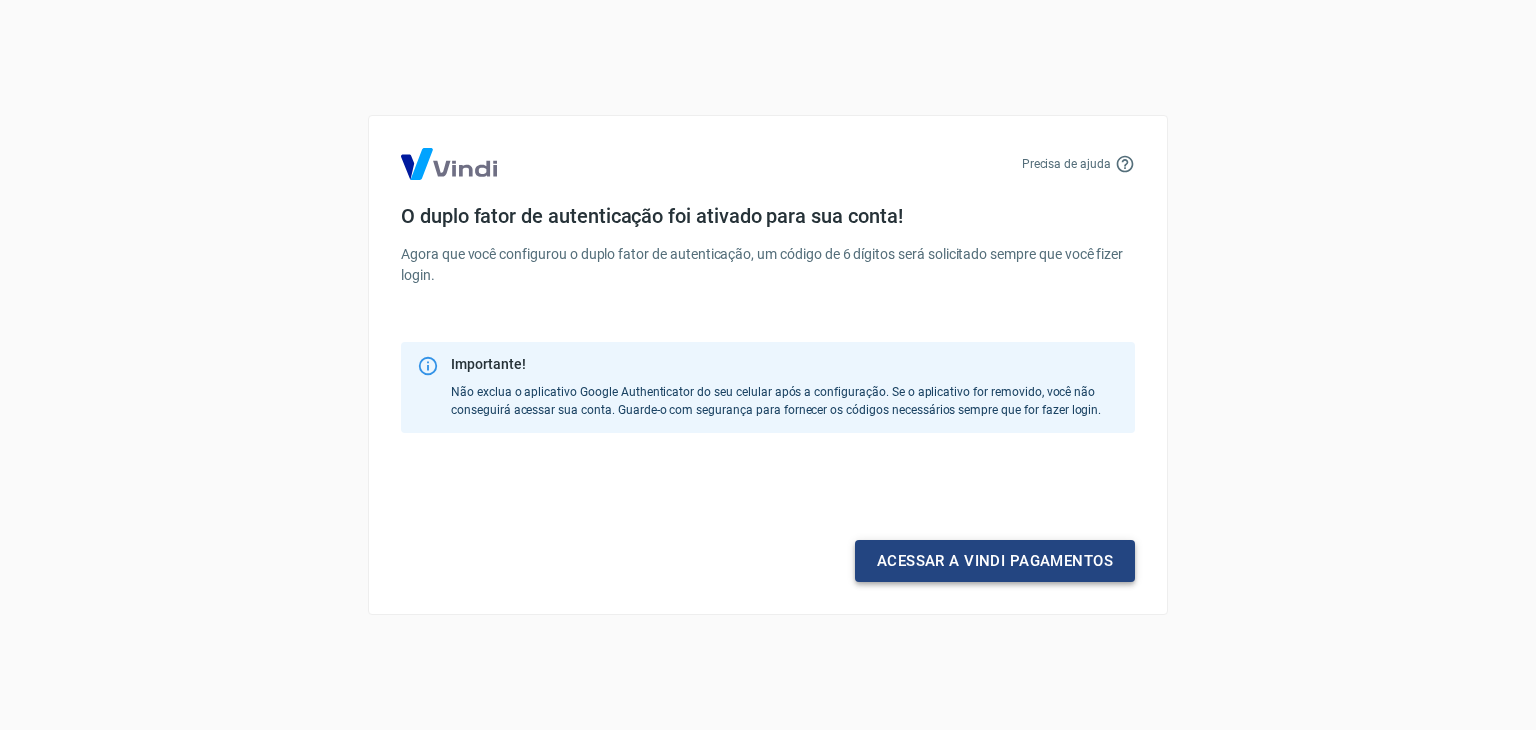 click on "Acessar a Vindi pagamentos" at bounding box center (995, 561) 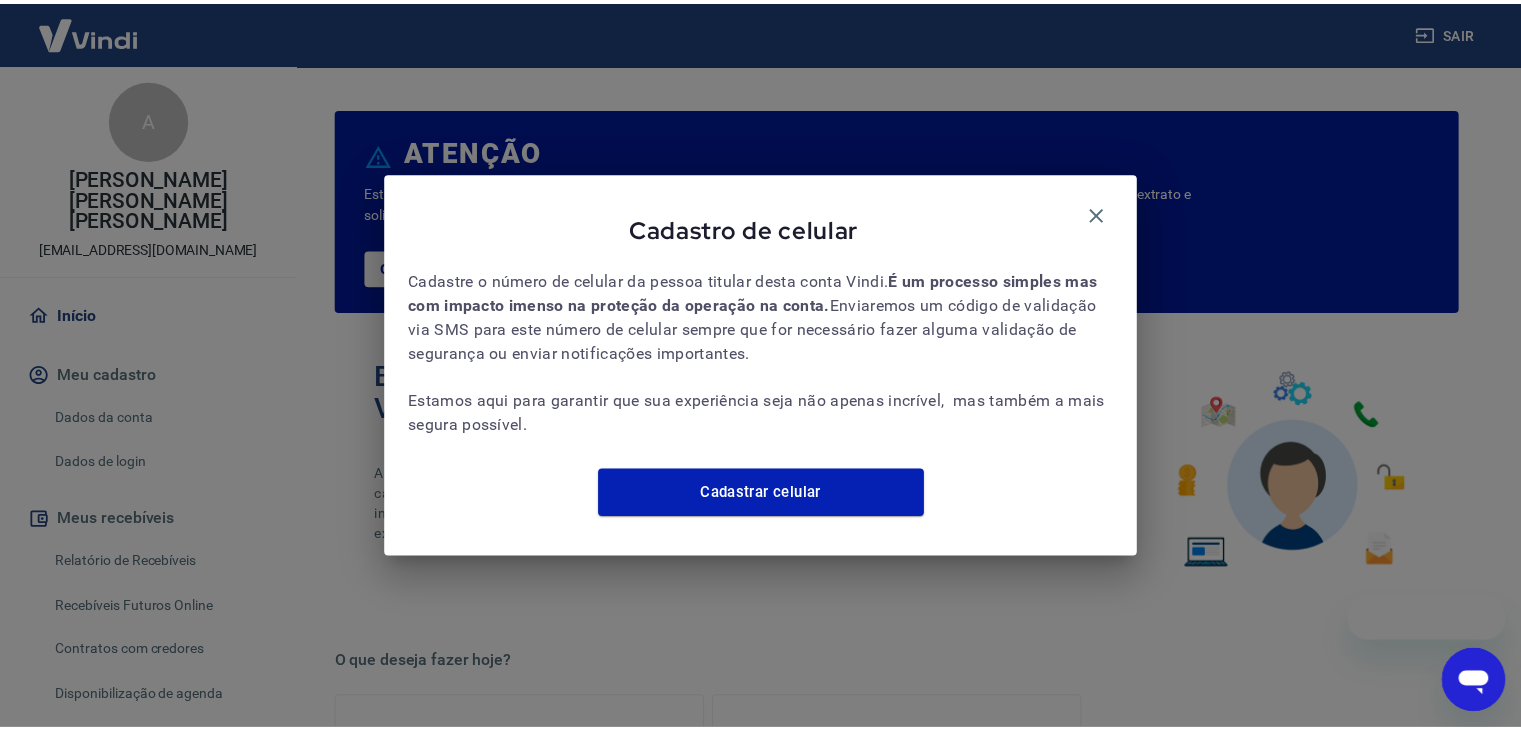 scroll, scrollTop: 0, scrollLeft: 0, axis: both 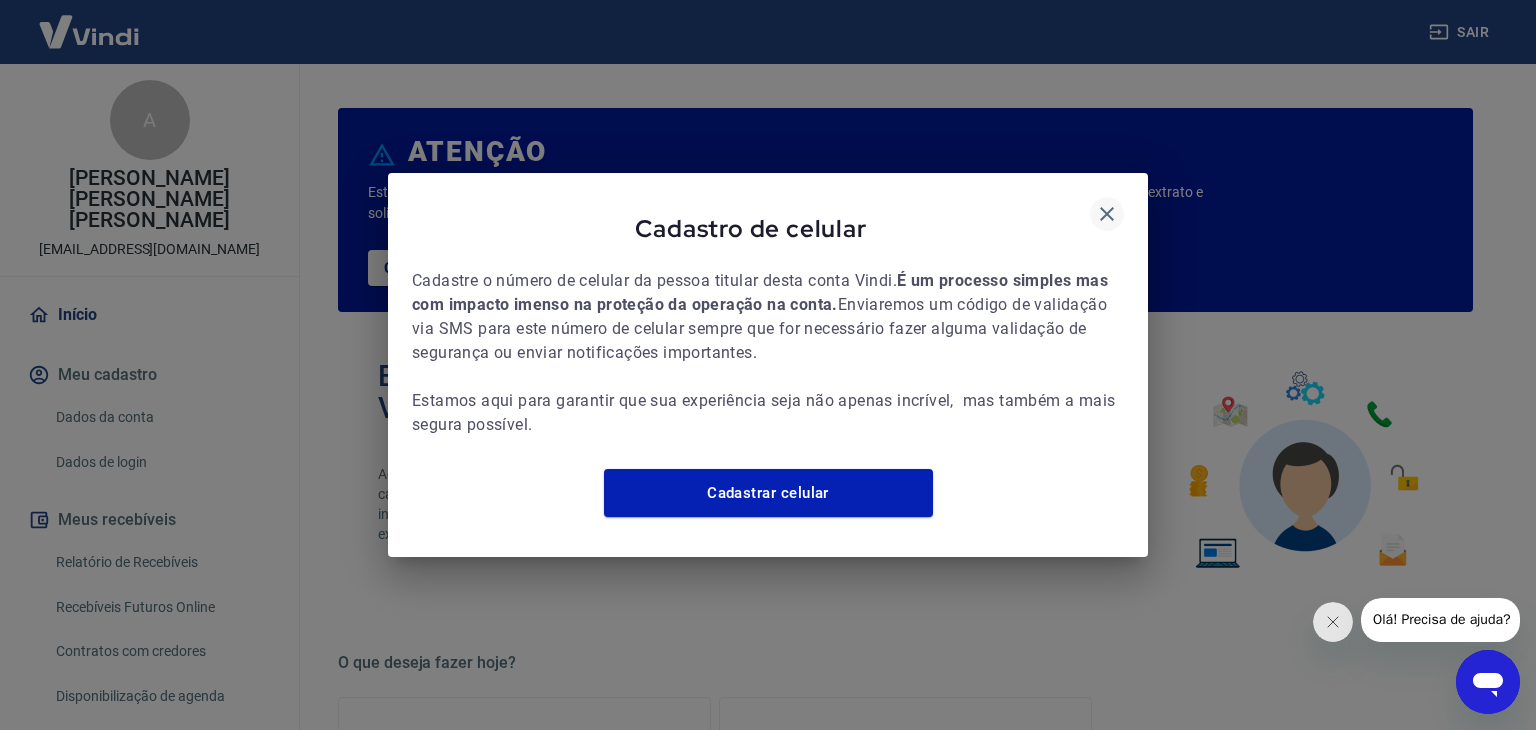 click 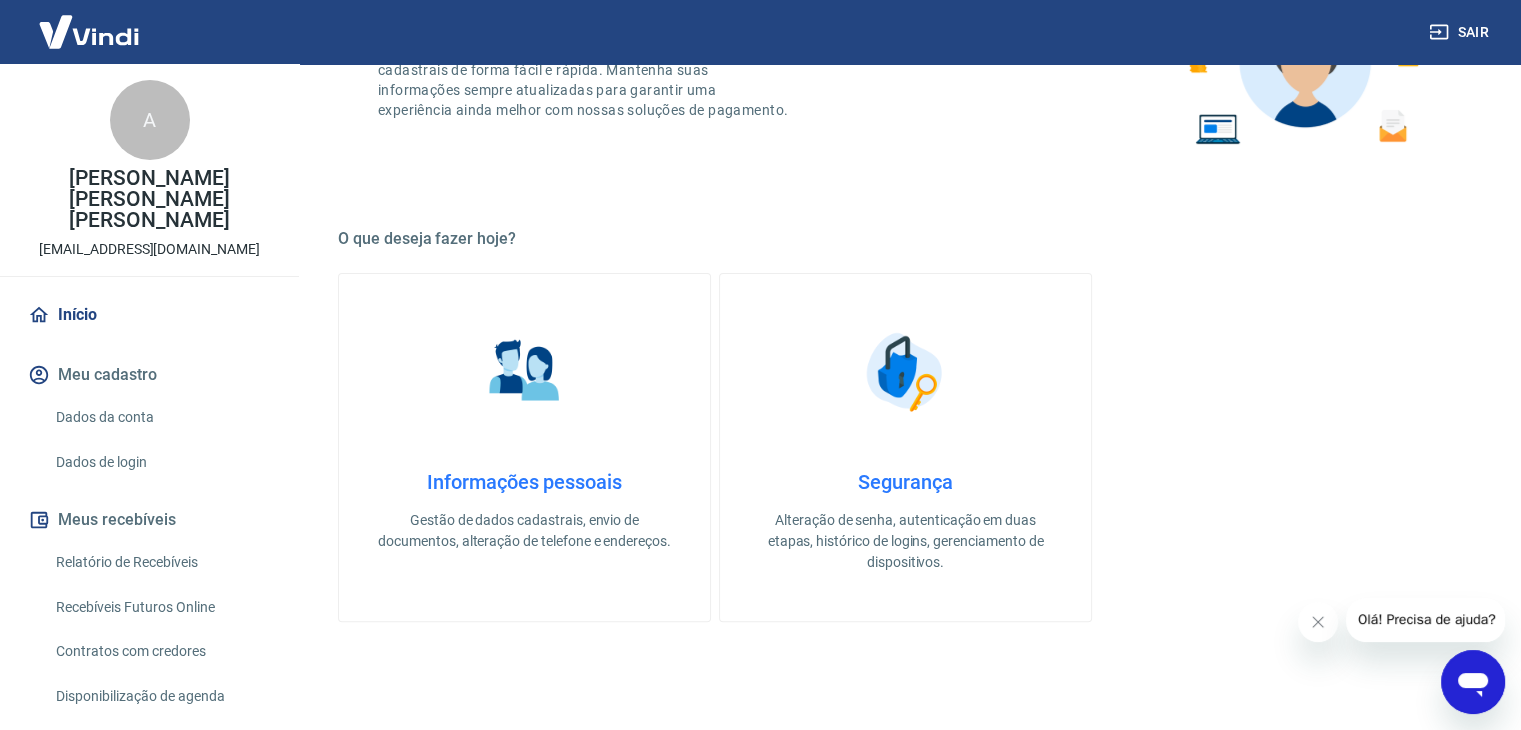 scroll, scrollTop: 436, scrollLeft: 0, axis: vertical 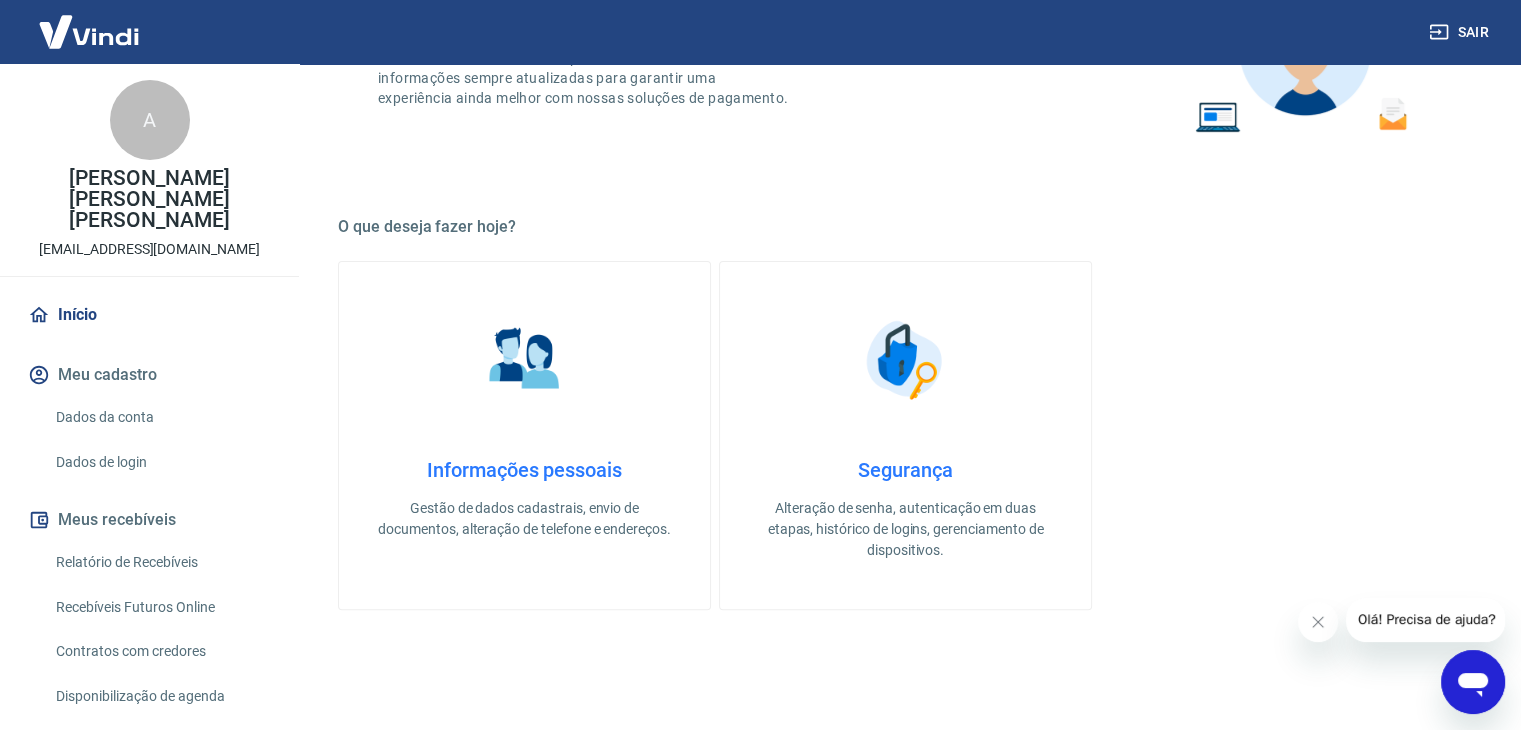 click on "Informações pessoais" at bounding box center (524, 470) 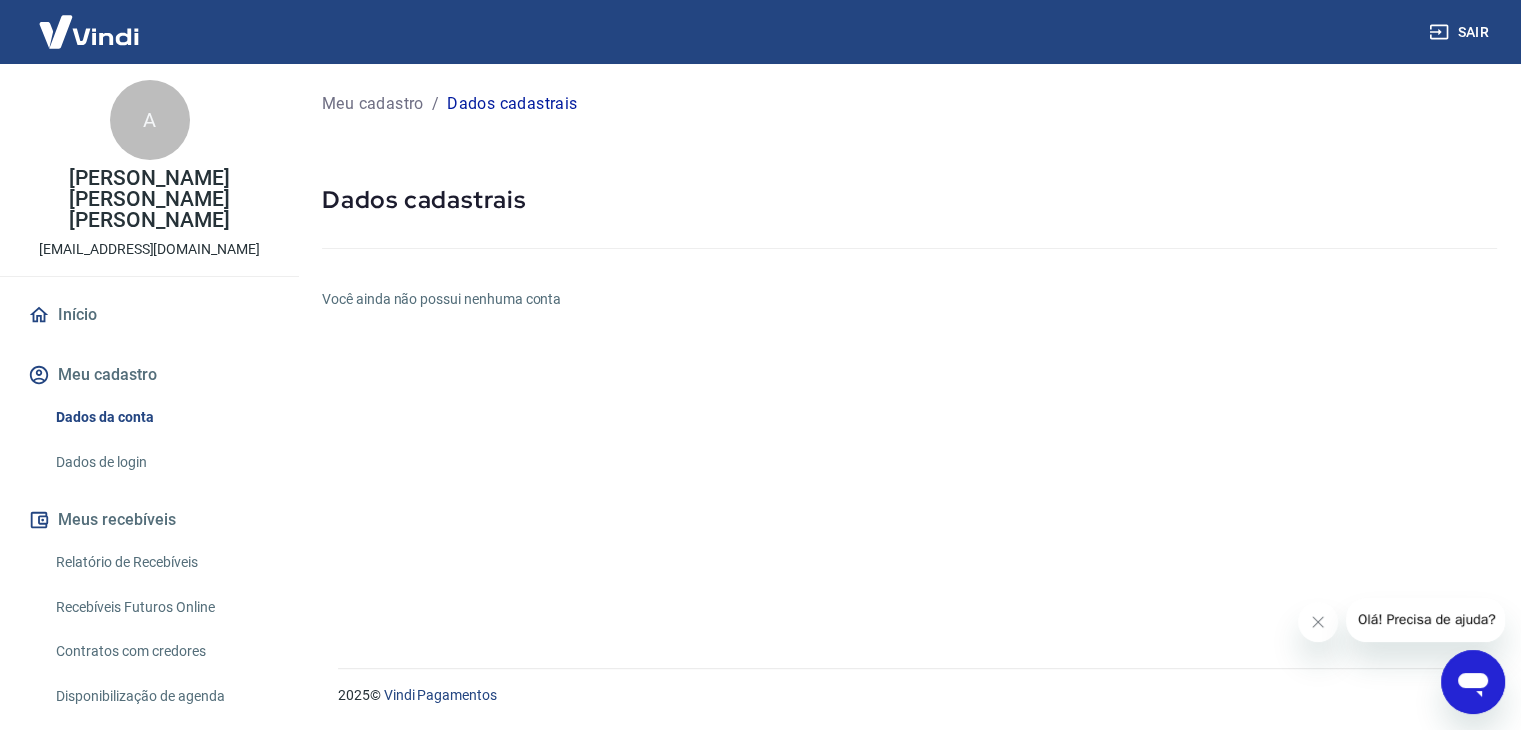 scroll, scrollTop: 0, scrollLeft: 0, axis: both 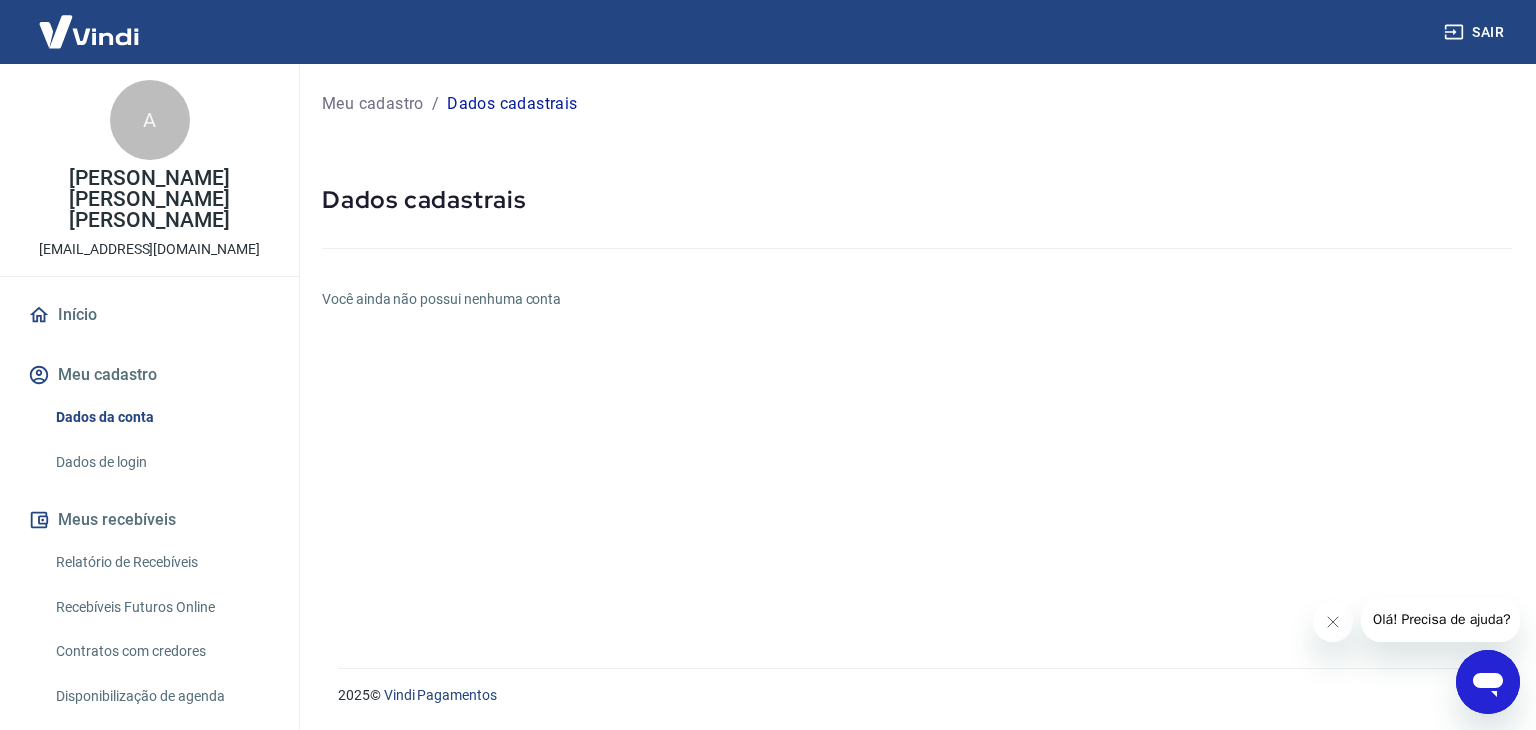 click on "Você ainda não possui nenhuma conta" at bounding box center (917, 299) 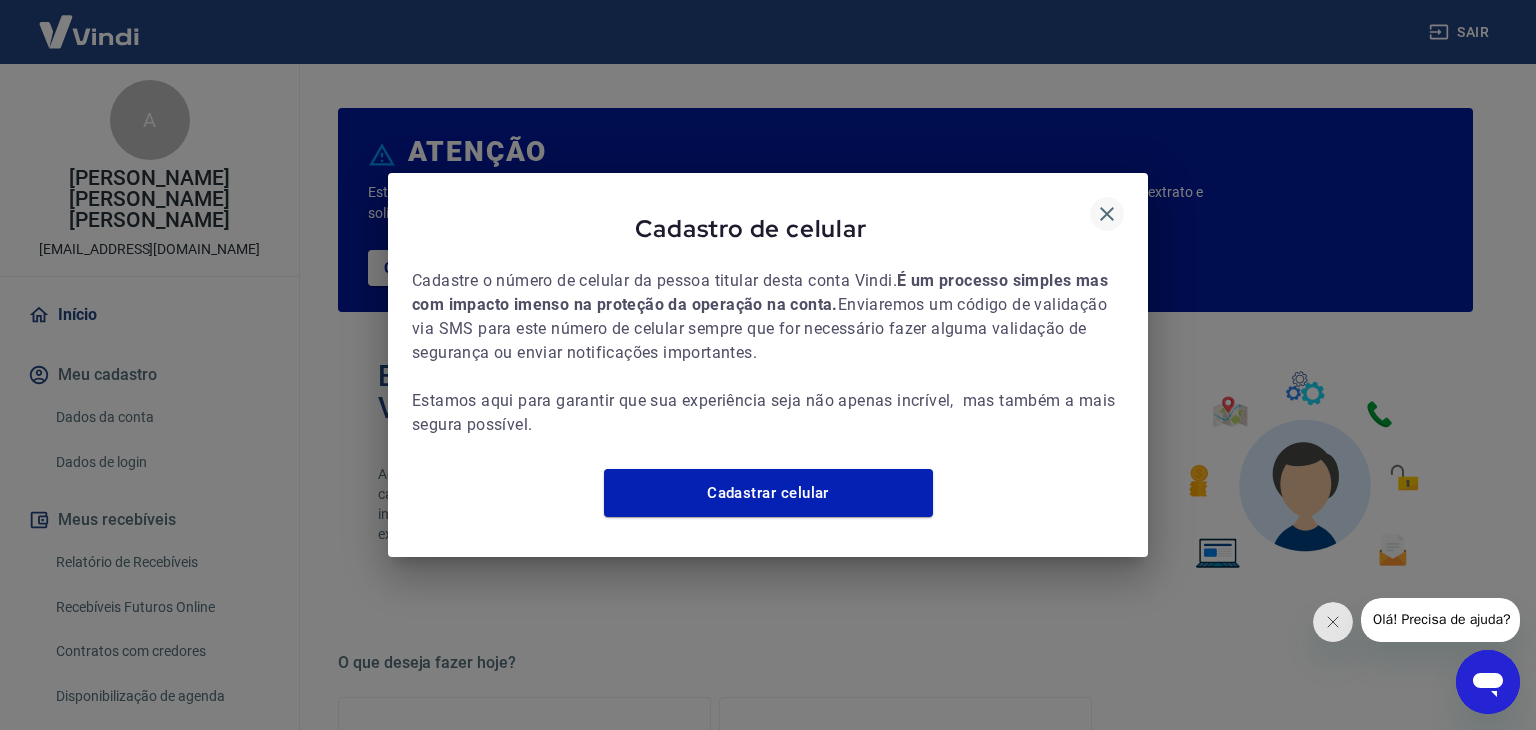 click 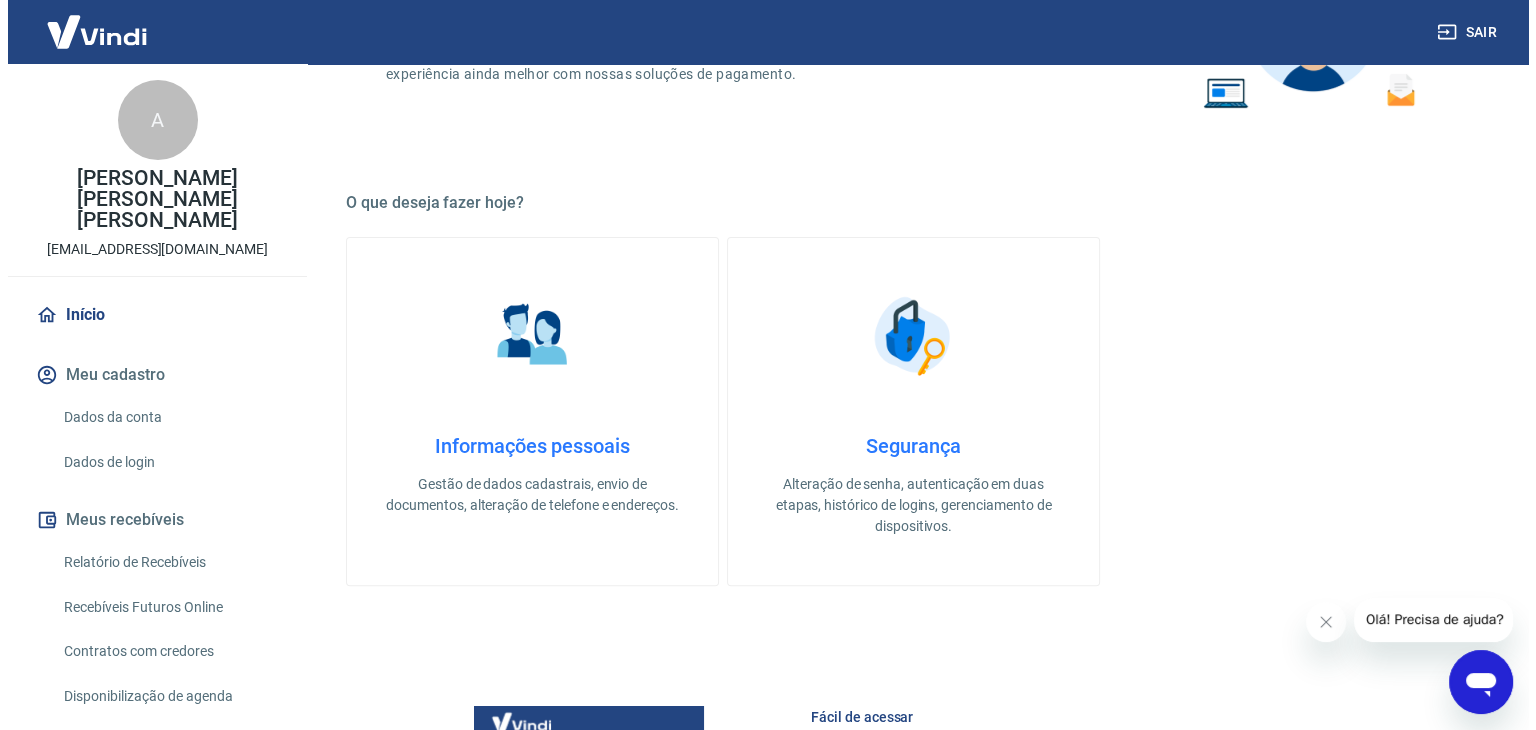 scroll, scrollTop: 0, scrollLeft: 0, axis: both 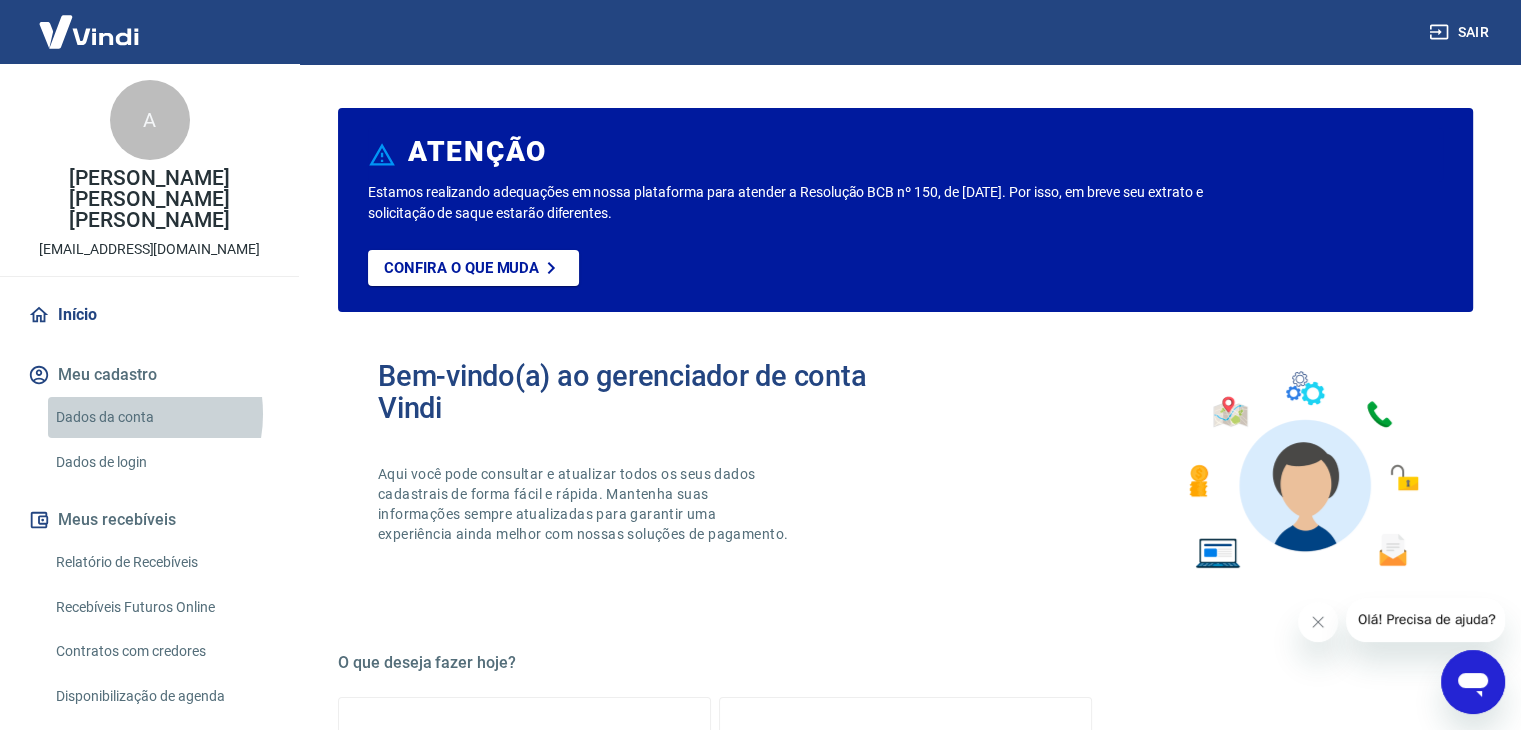 click on "Dados da conta" at bounding box center [161, 417] 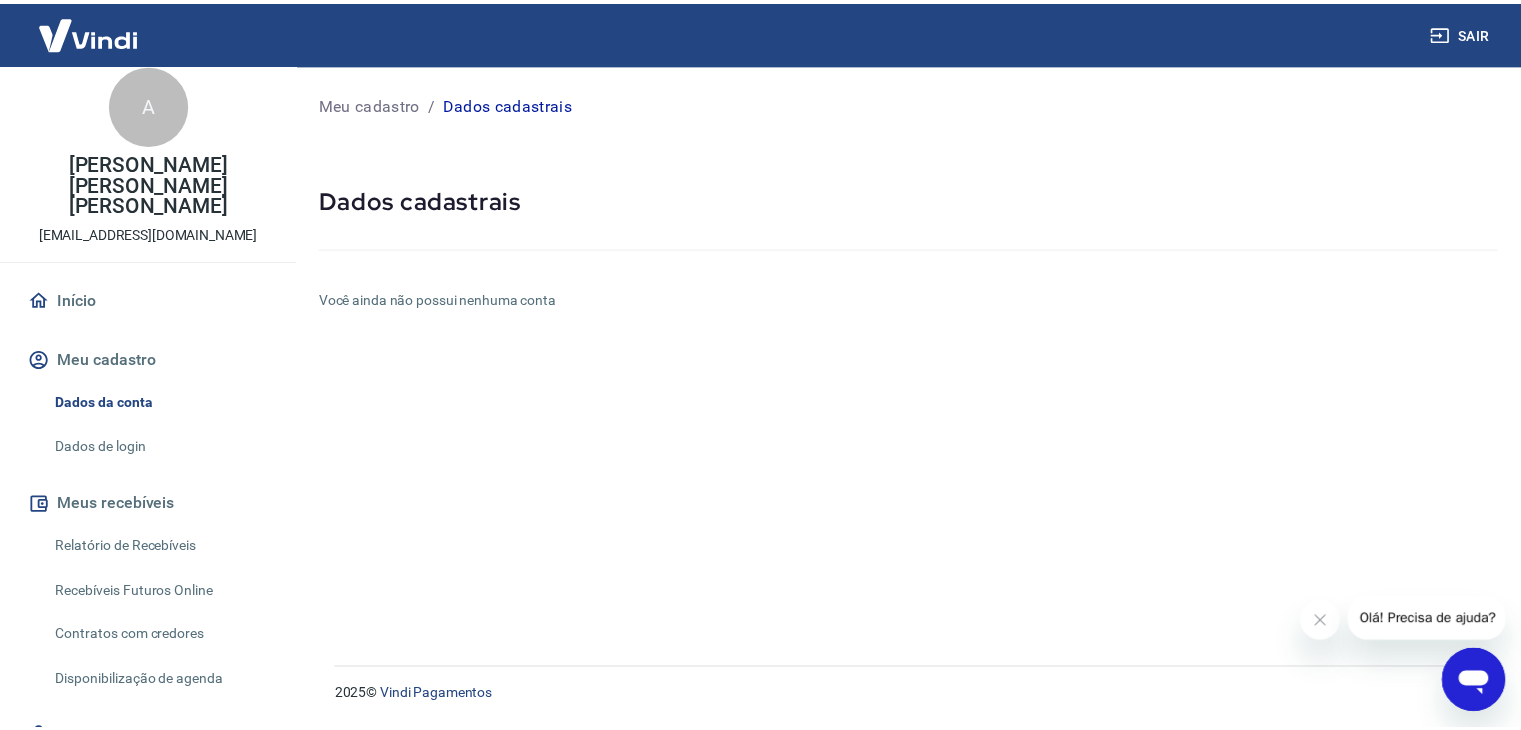 scroll, scrollTop: 0, scrollLeft: 0, axis: both 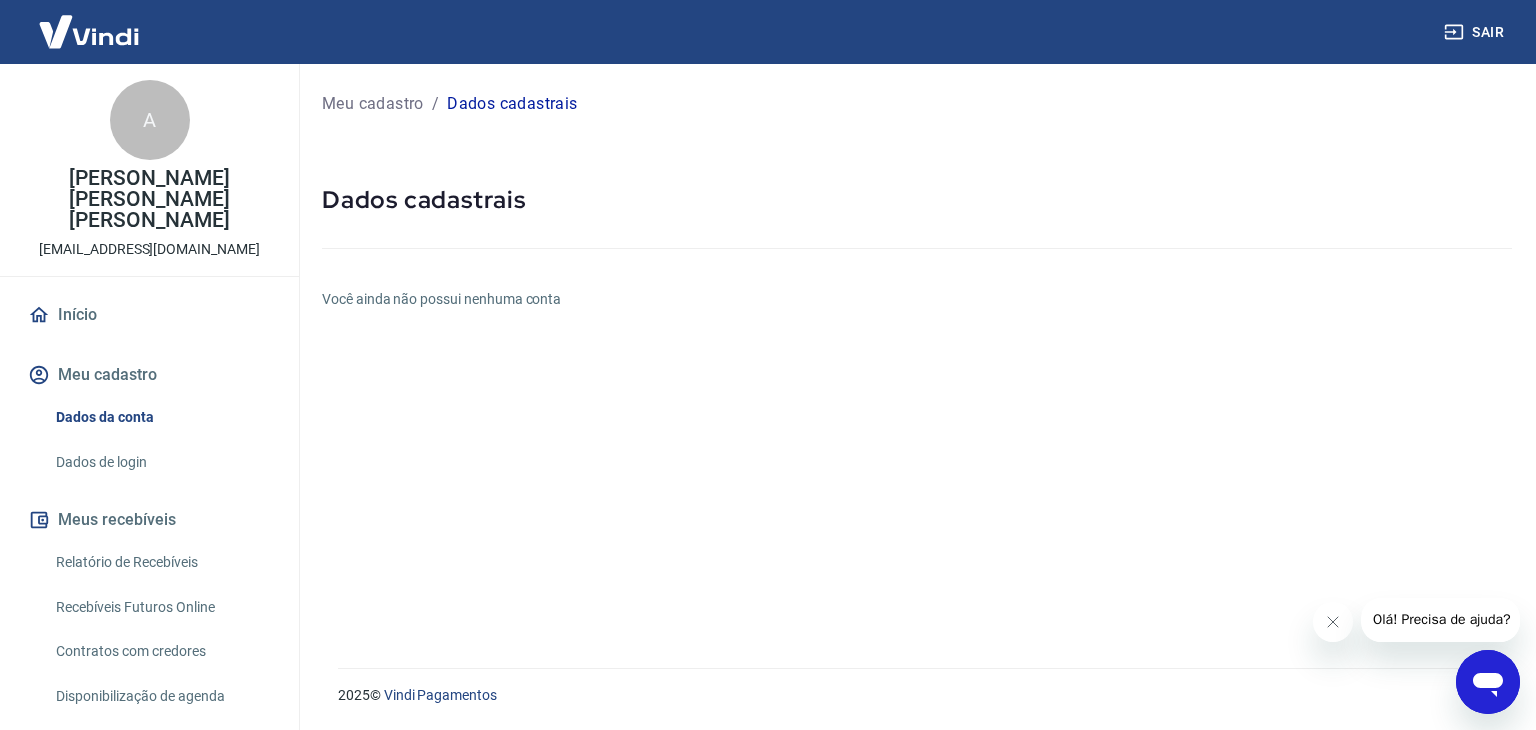 click on "Dados de login" at bounding box center (161, 462) 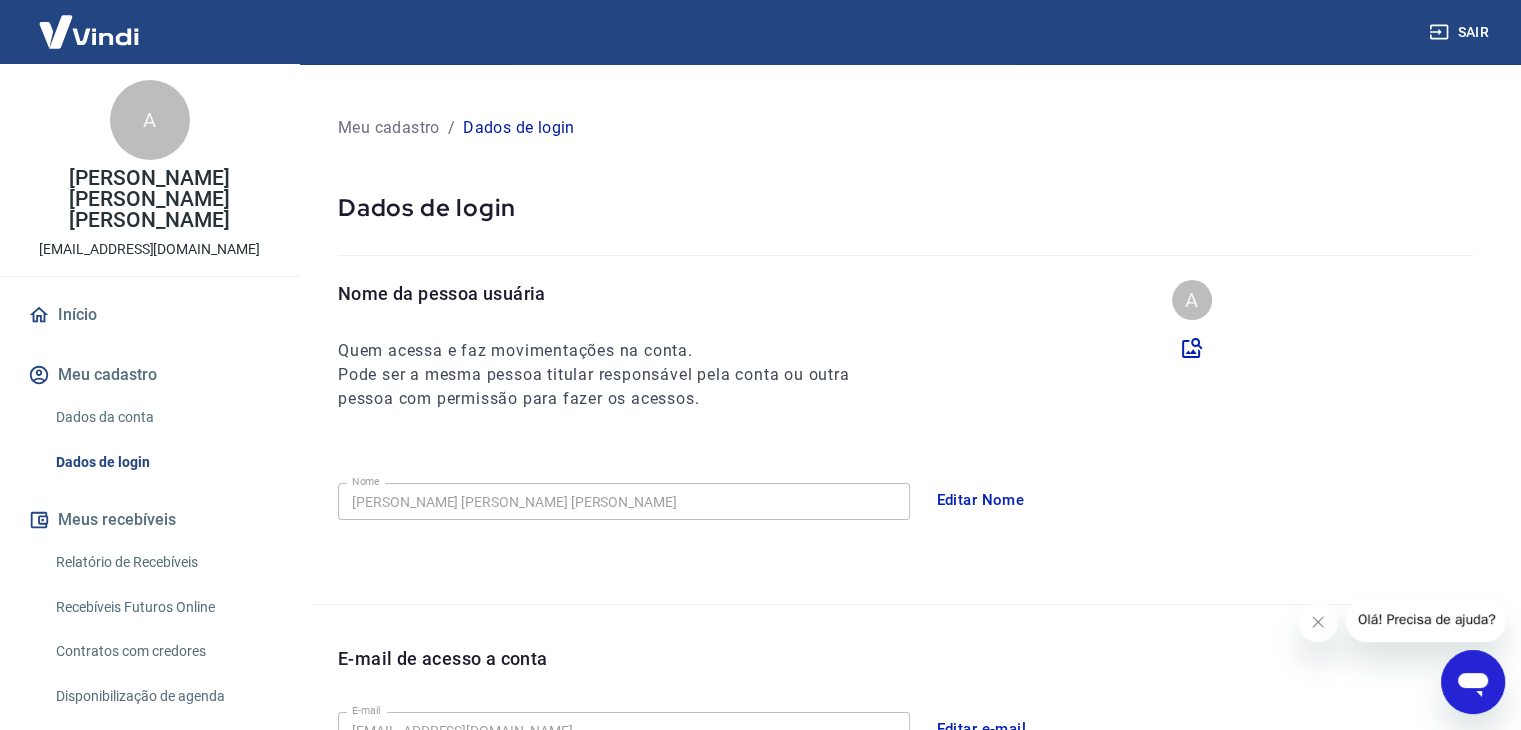 click on "Editar Nome" at bounding box center [981, 500] 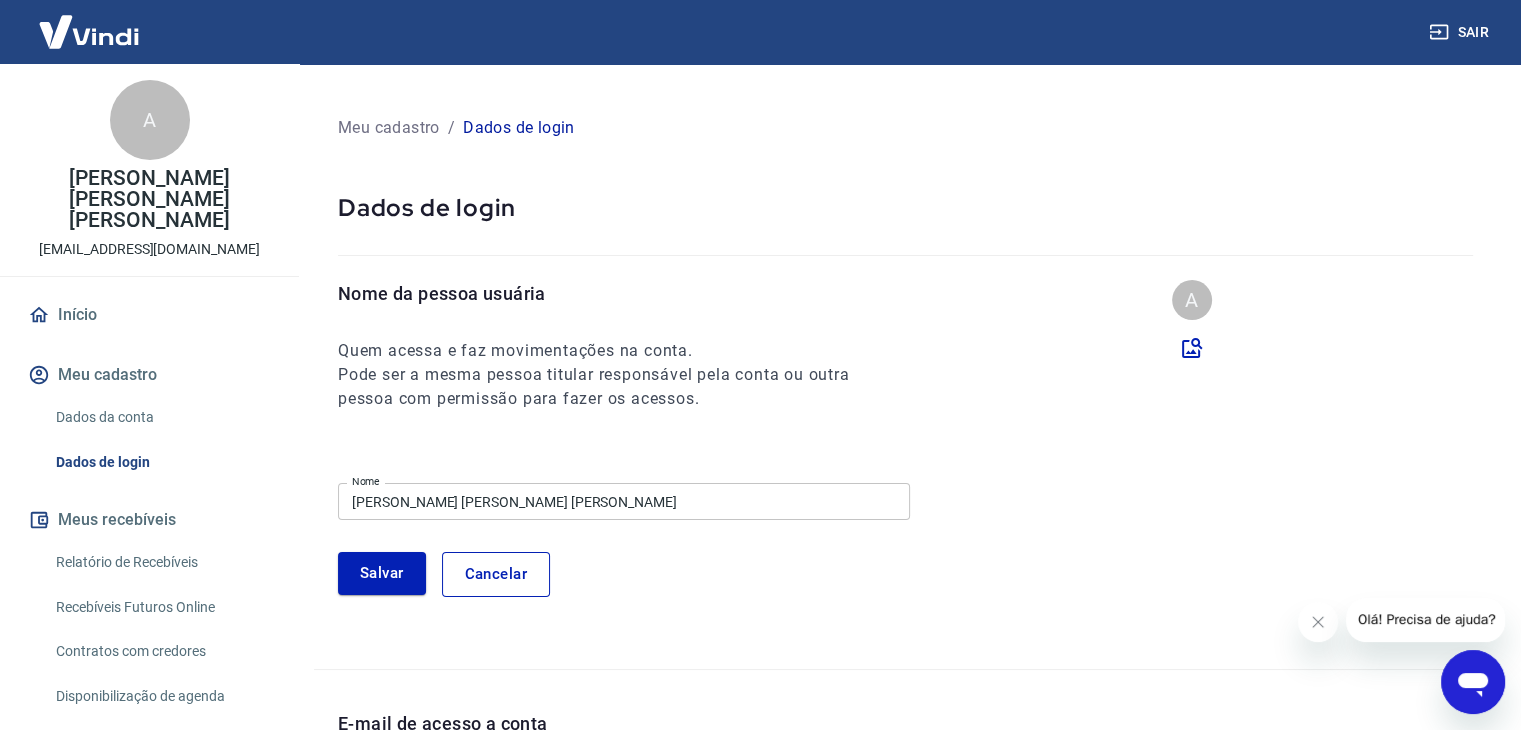 click on "Ana Clara Matias Teixeira da Silva" at bounding box center [624, 501] 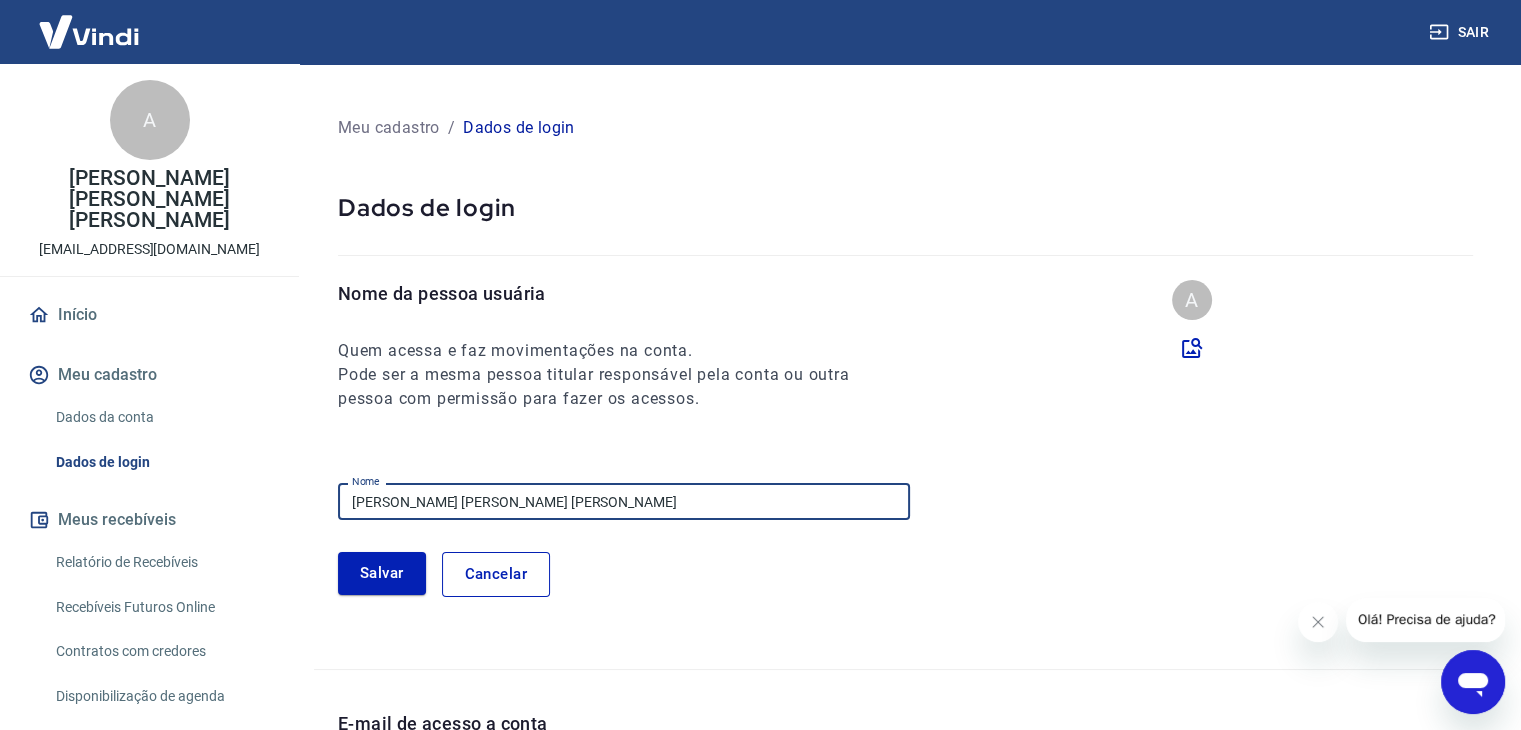 drag, startPoint x: 582, startPoint y: 507, endPoint x: 259, endPoint y: 454, distance: 327.31943 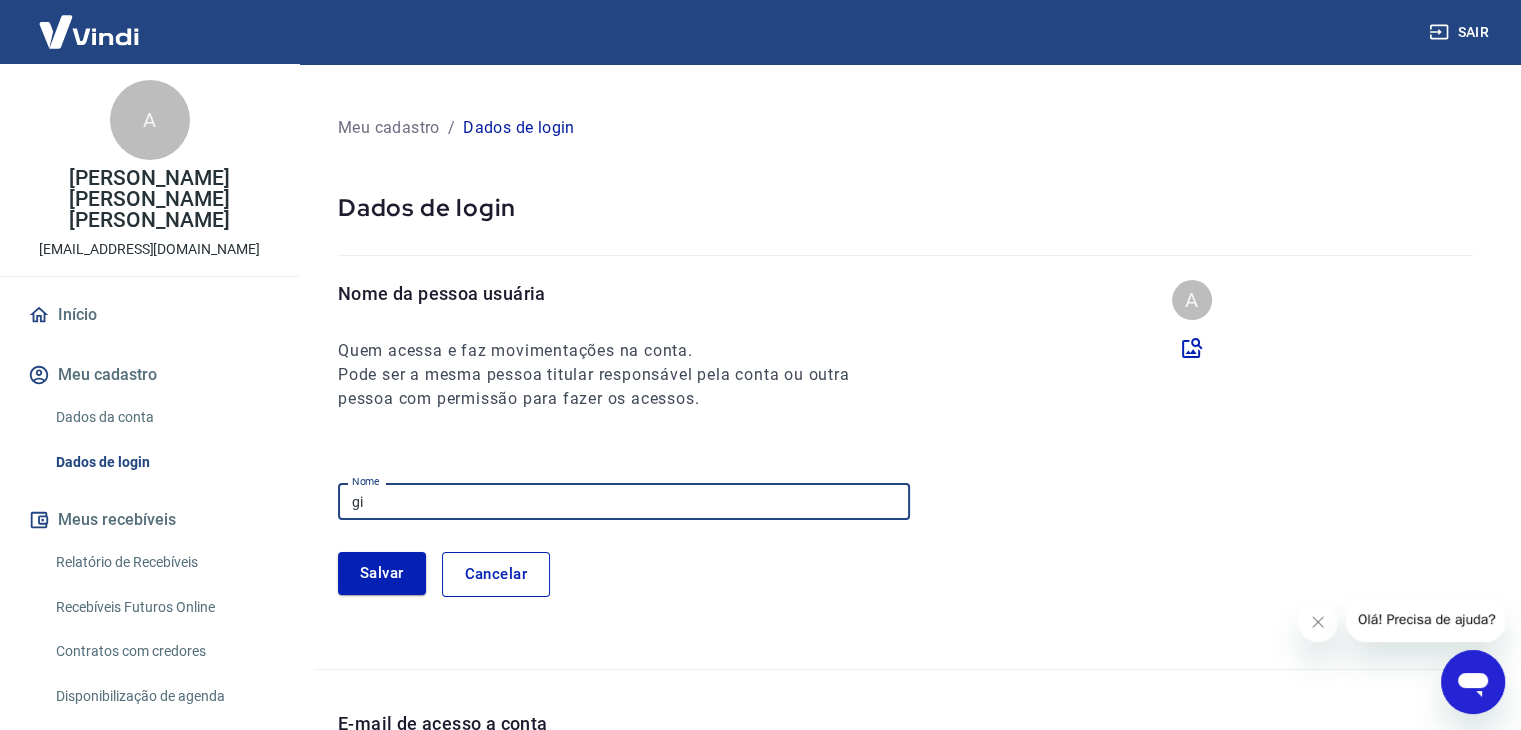 type on "g" 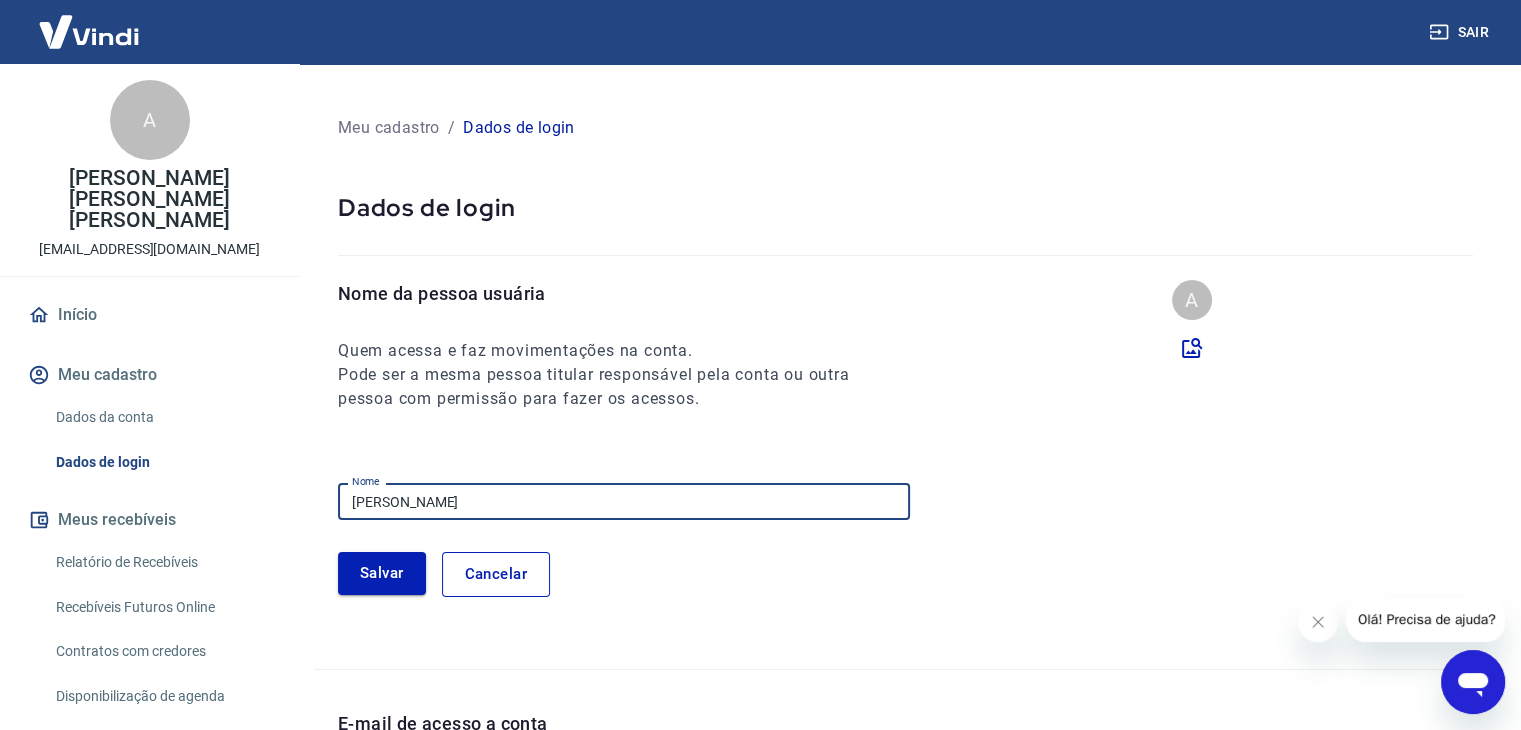 type on "Giovana Carvalho" 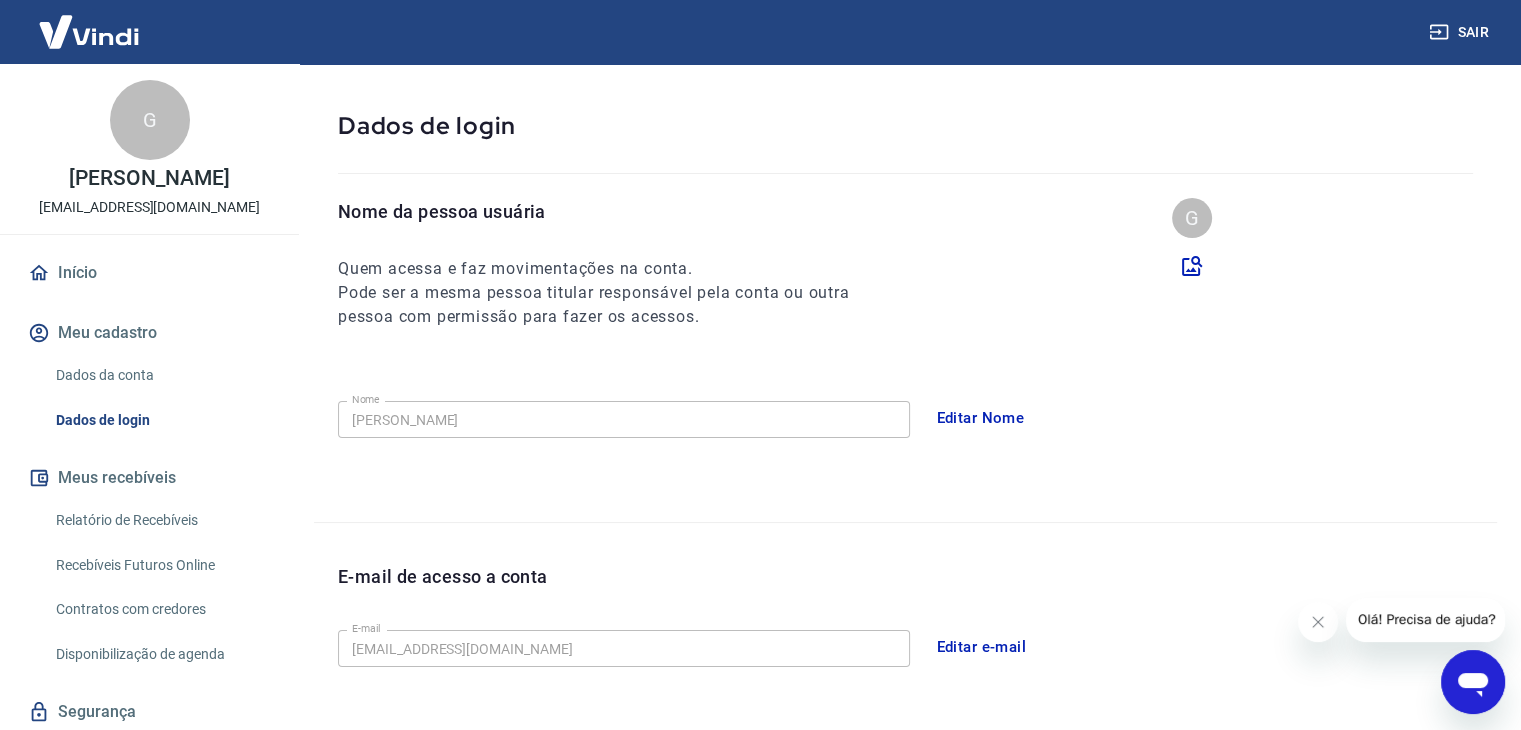 scroll, scrollTop: 81, scrollLeft: 0, axis: vertical 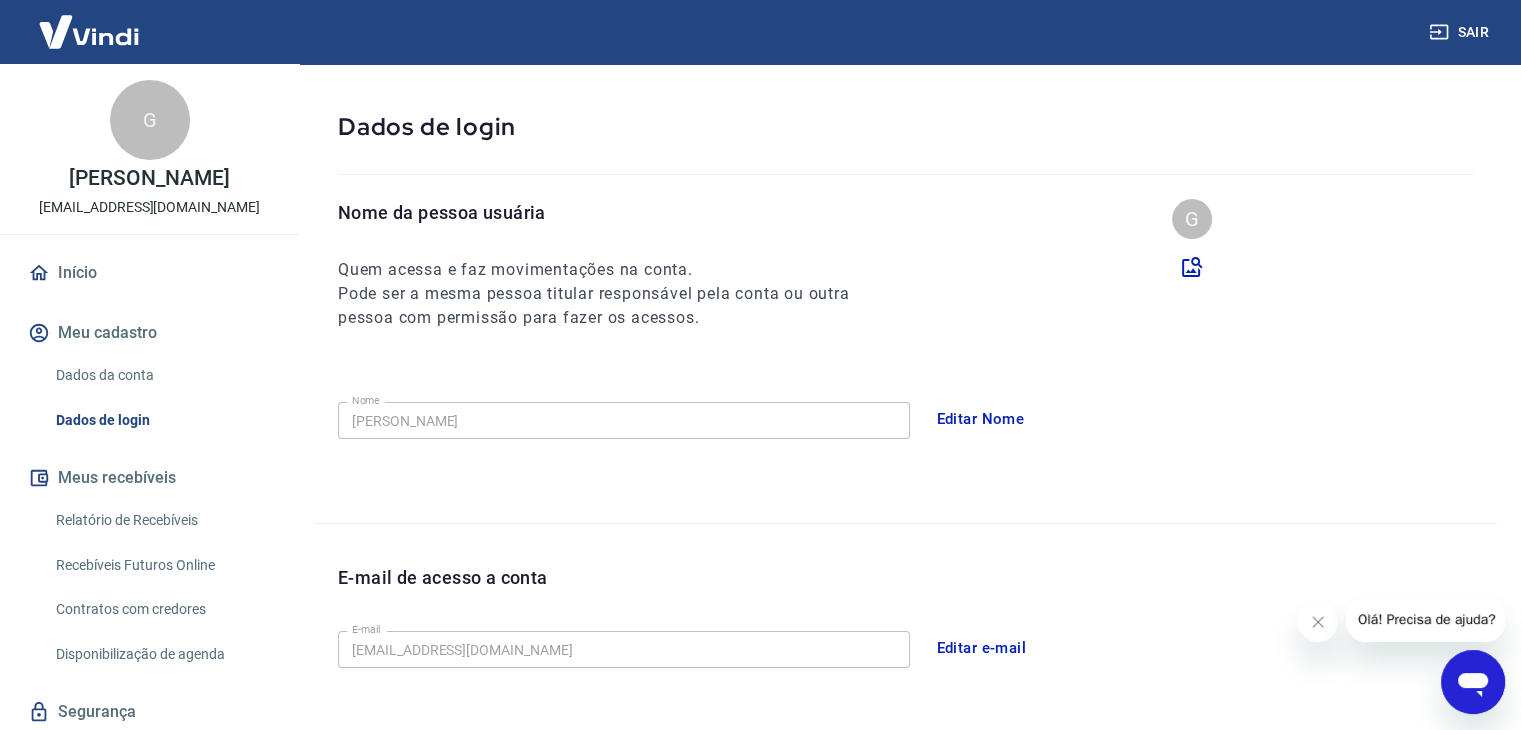 click on "Relatório de Recebíveis" at bounding box center [161, 520] 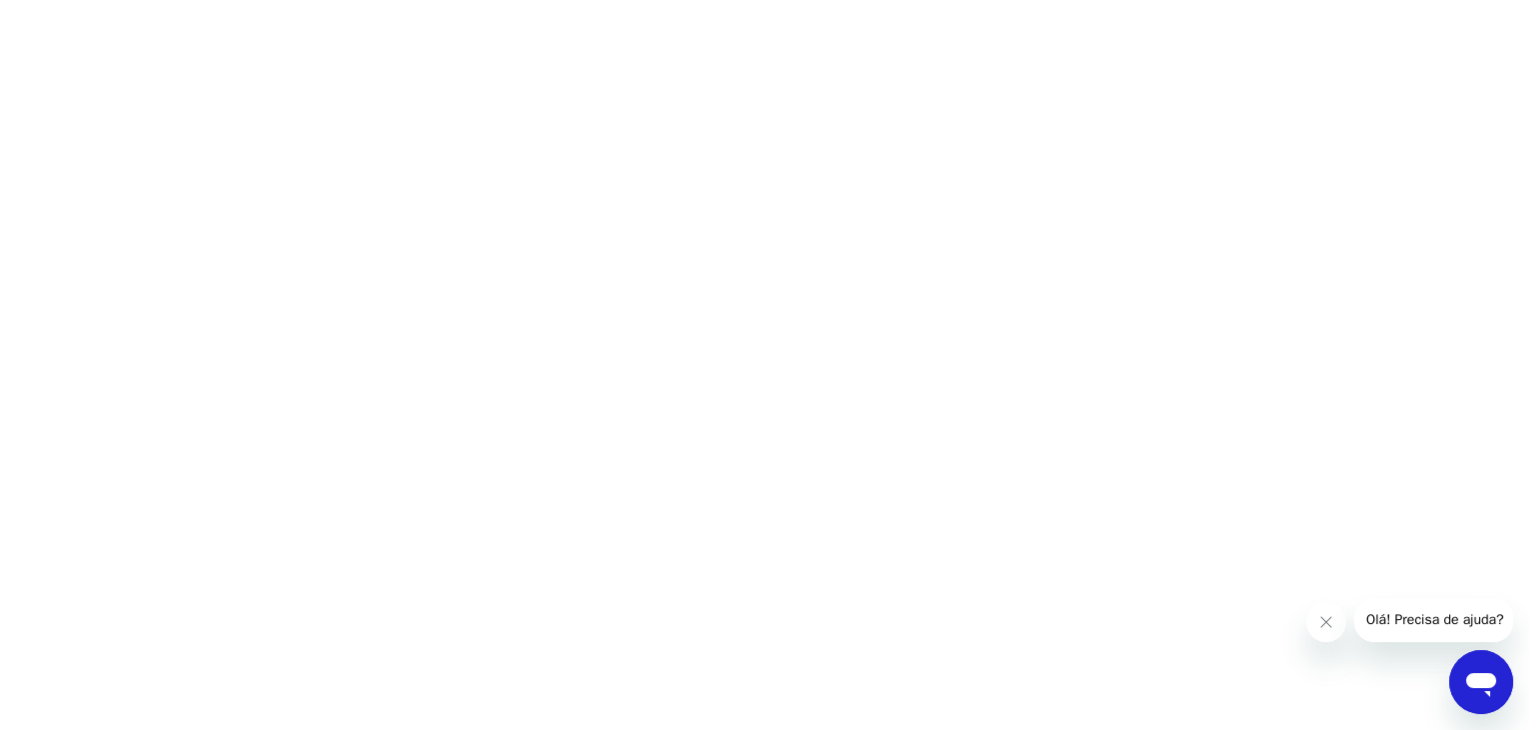 scroll, scrollTop: 0, scrollLeft: 0, axis: both 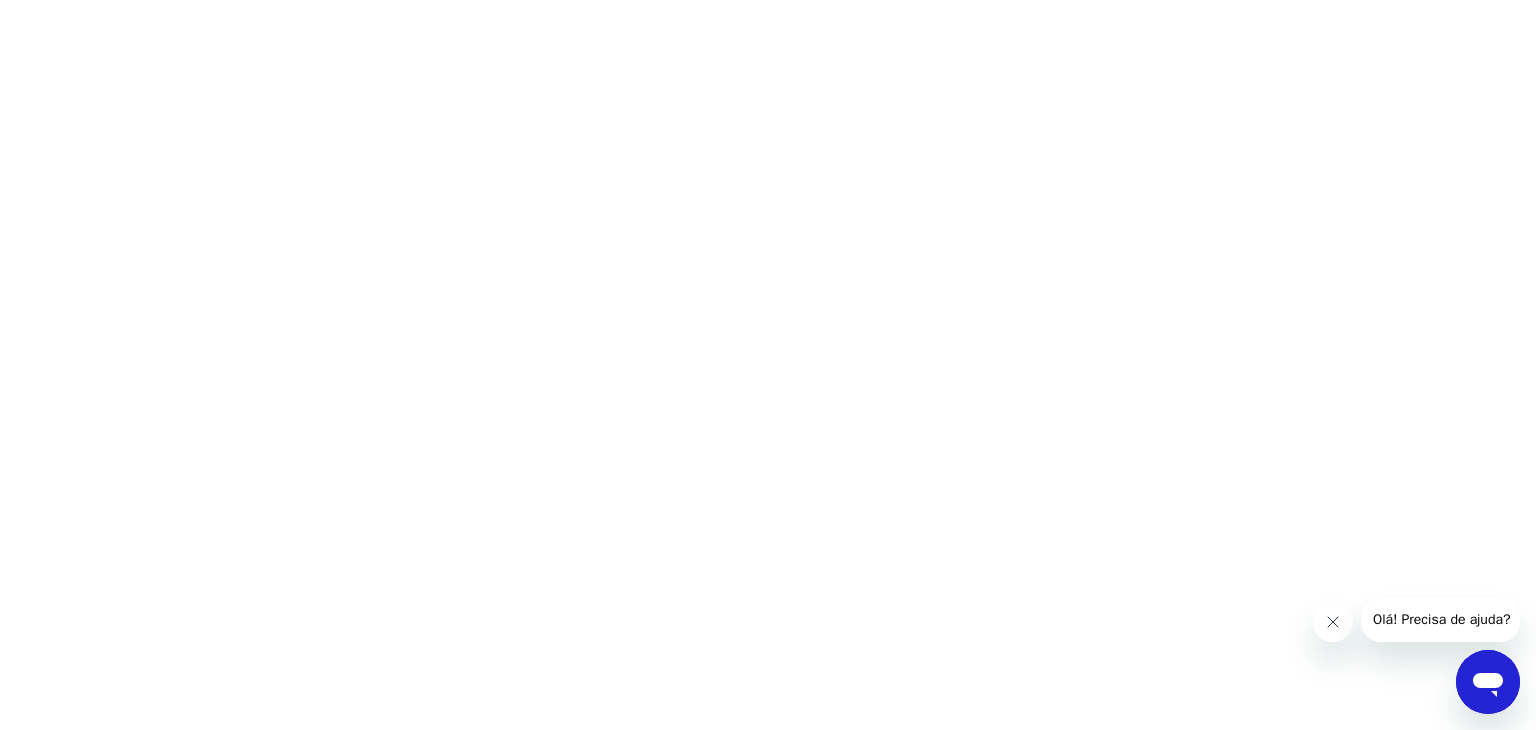 click at bounding box center (1332, 622) 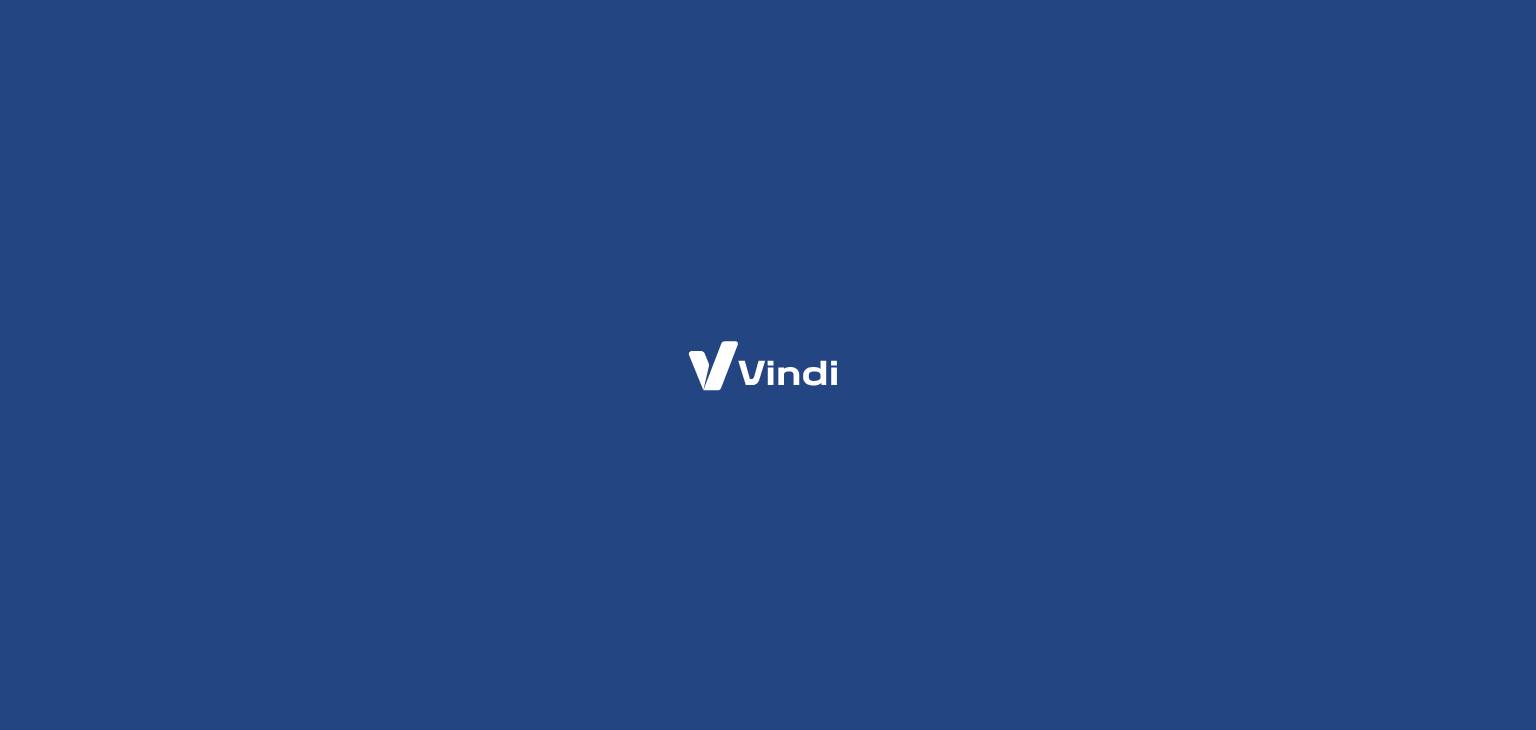 scroll, scrollTop: 0, scrollLeft: 0, axis: both 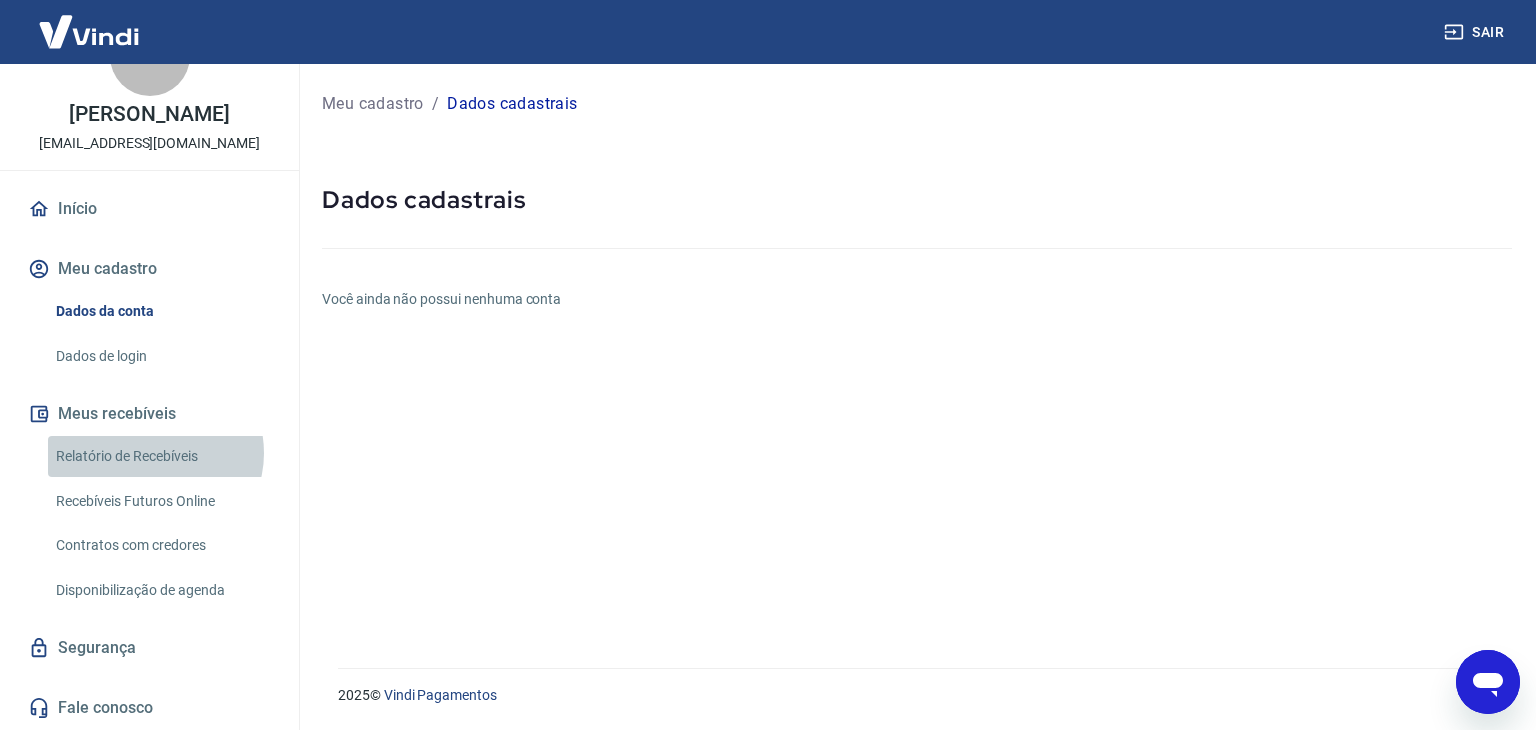 click on "Relatório de Recebíveis" at bounding box center [161, 456] 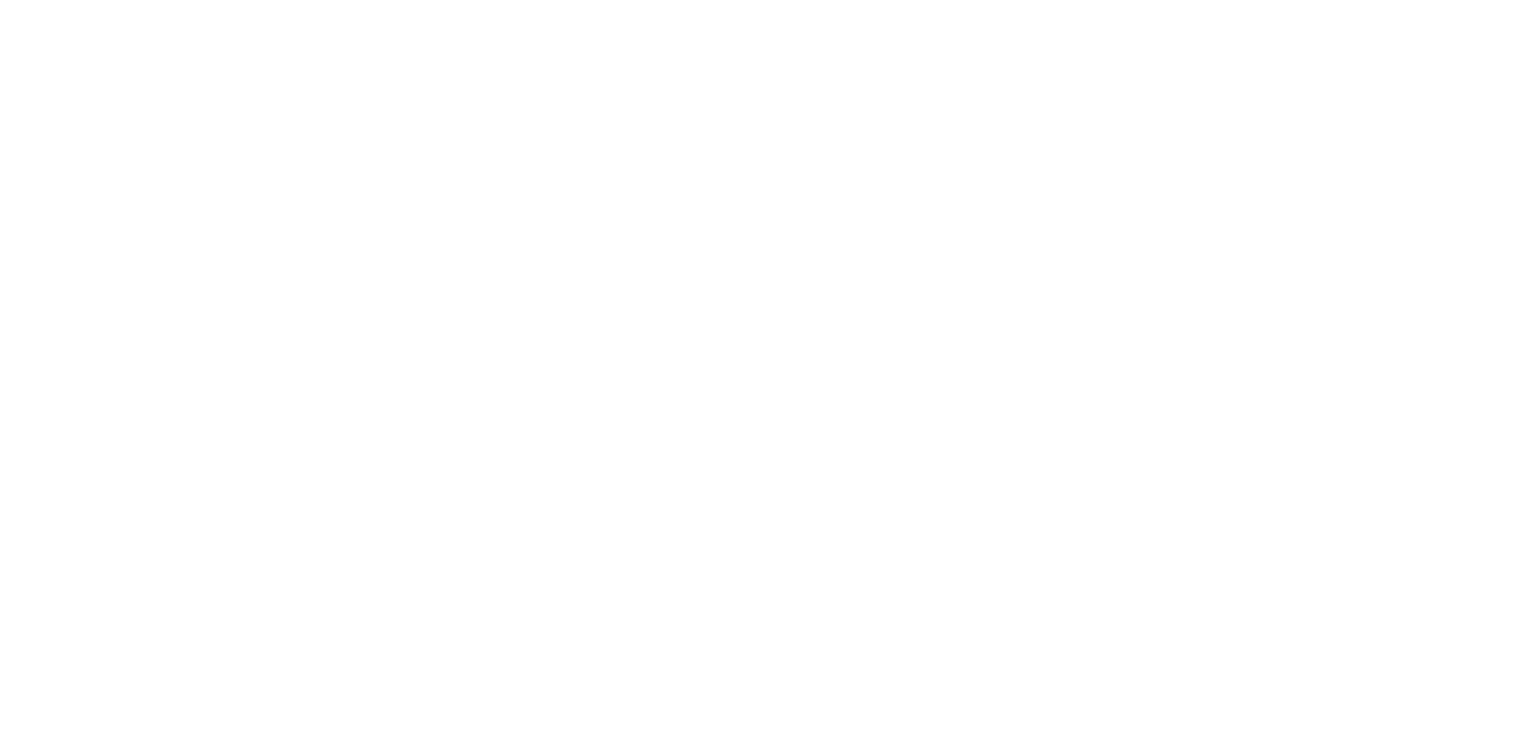 scroll, scrollTop: 0, scrollLeft: 0, axis: both 